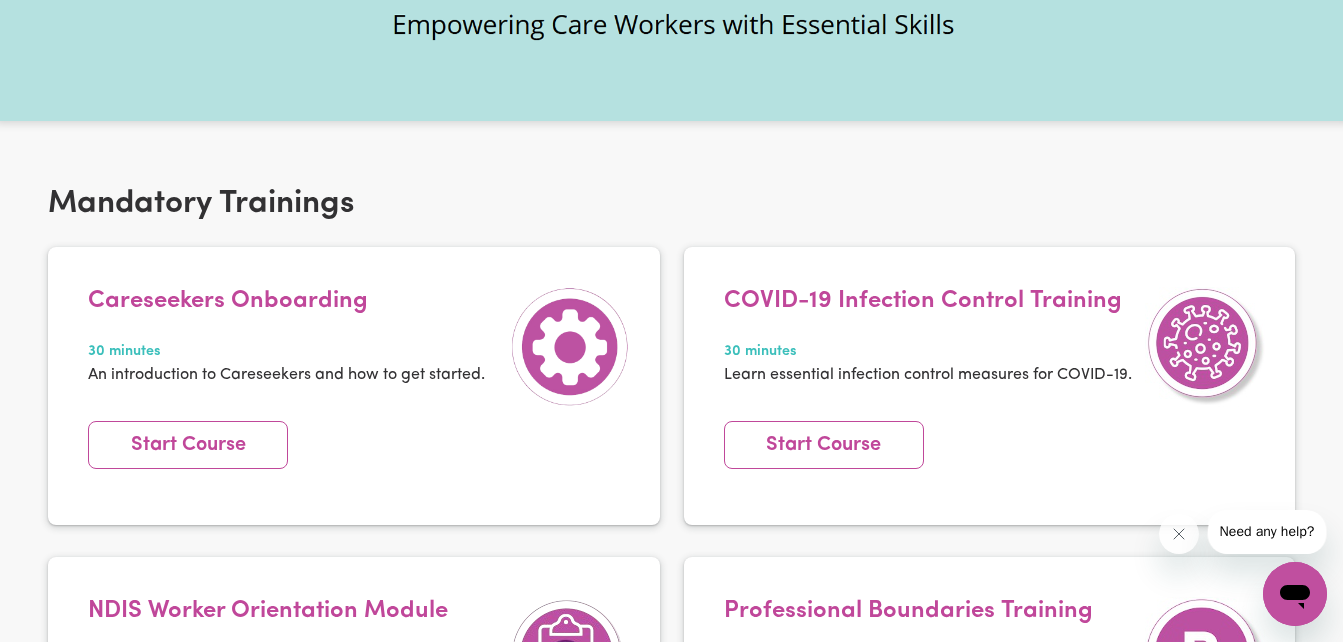 scroll, scrollTop: 0, scrollLeft: 0, axis: both 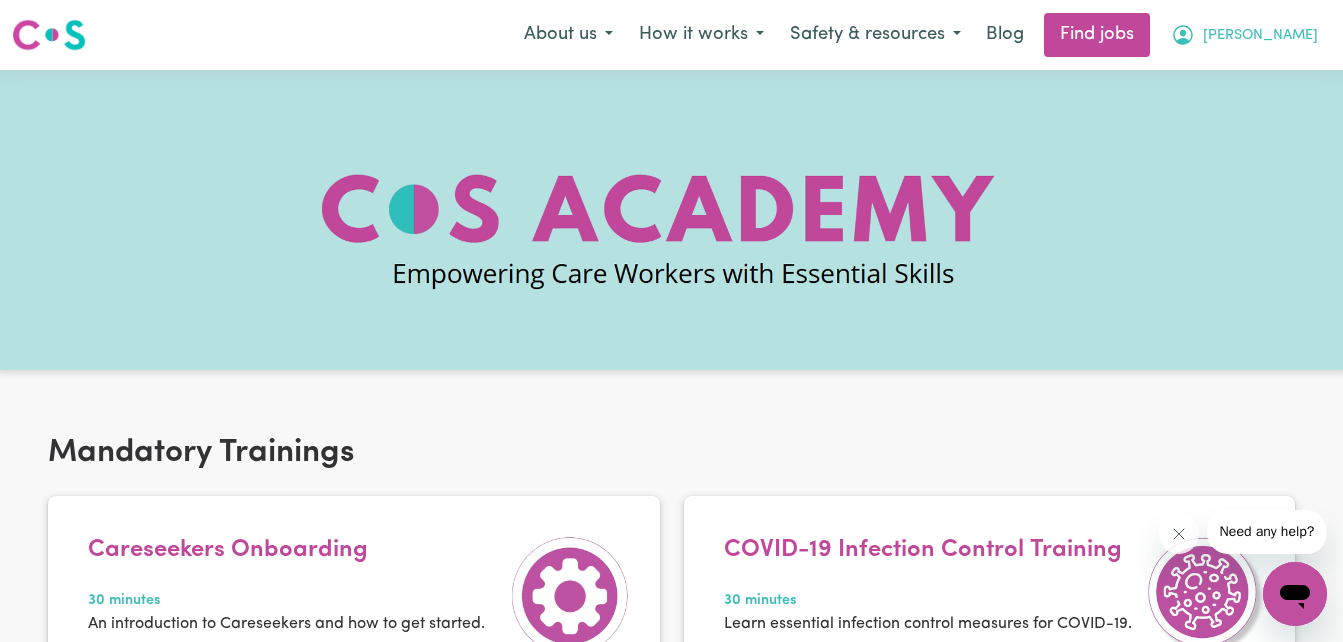 click on "[PERSON_NAME]" at bounding box center (1260, 36) 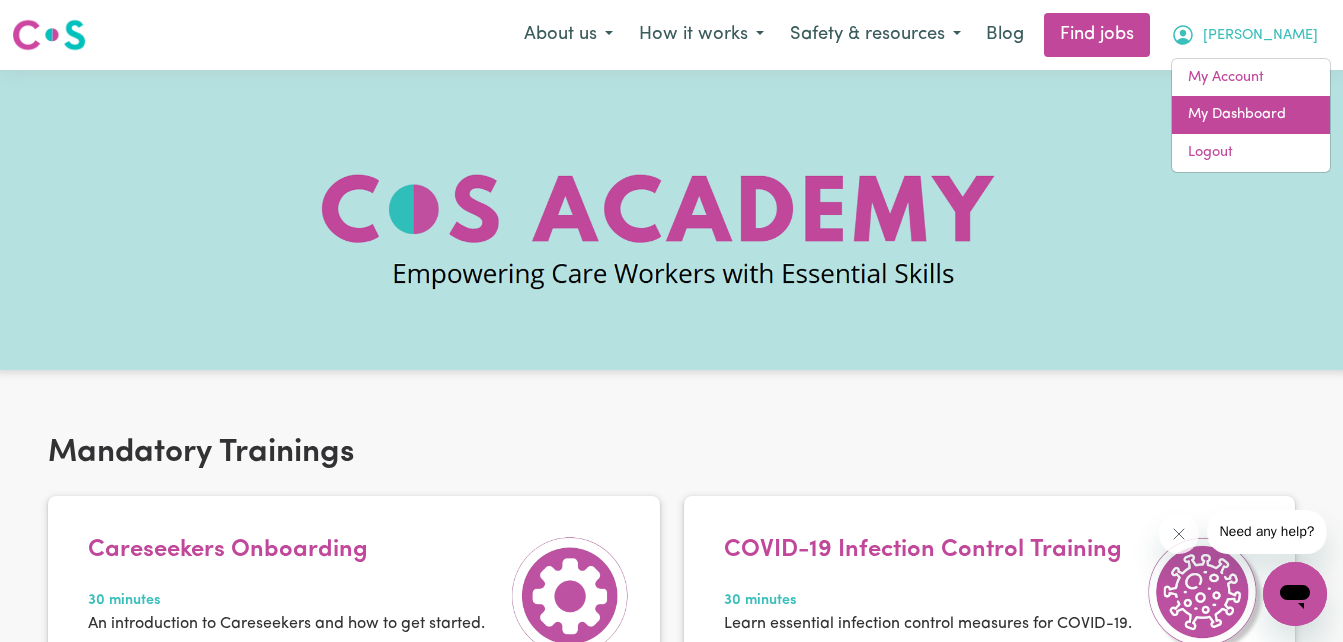 click on "My Dashboard" at bounding box center (1251, 115) 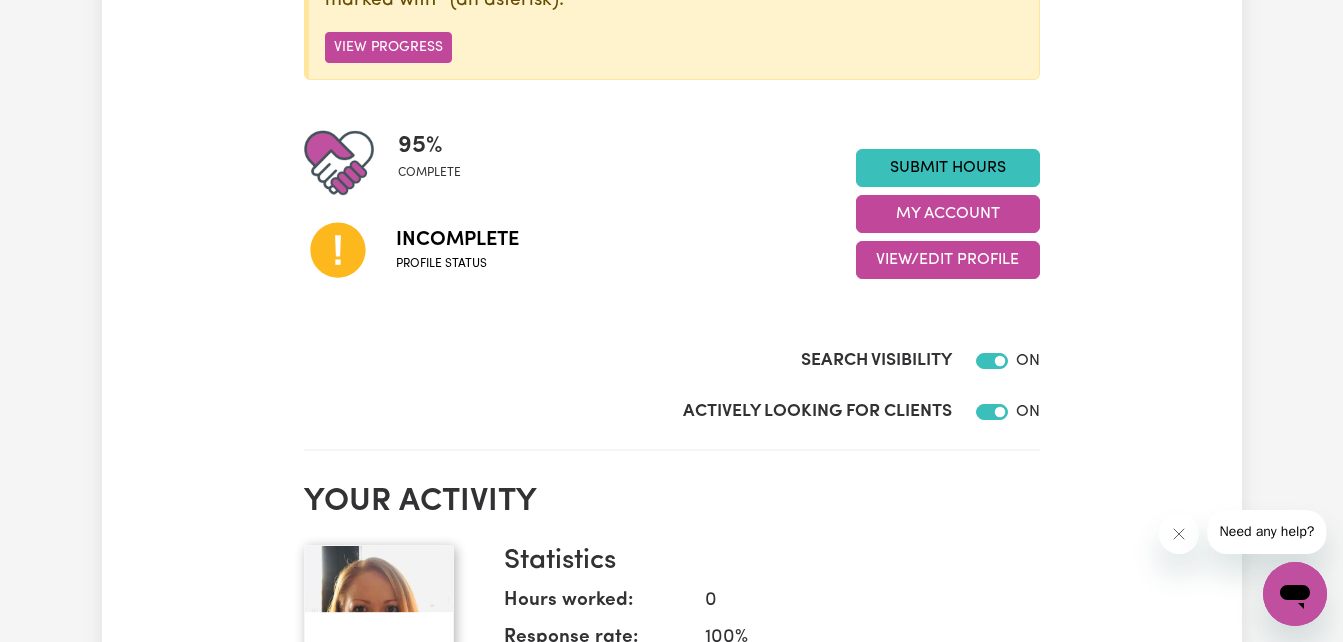 scroll, scrollTop: 280, scrollLeft: 0, axis: vertical 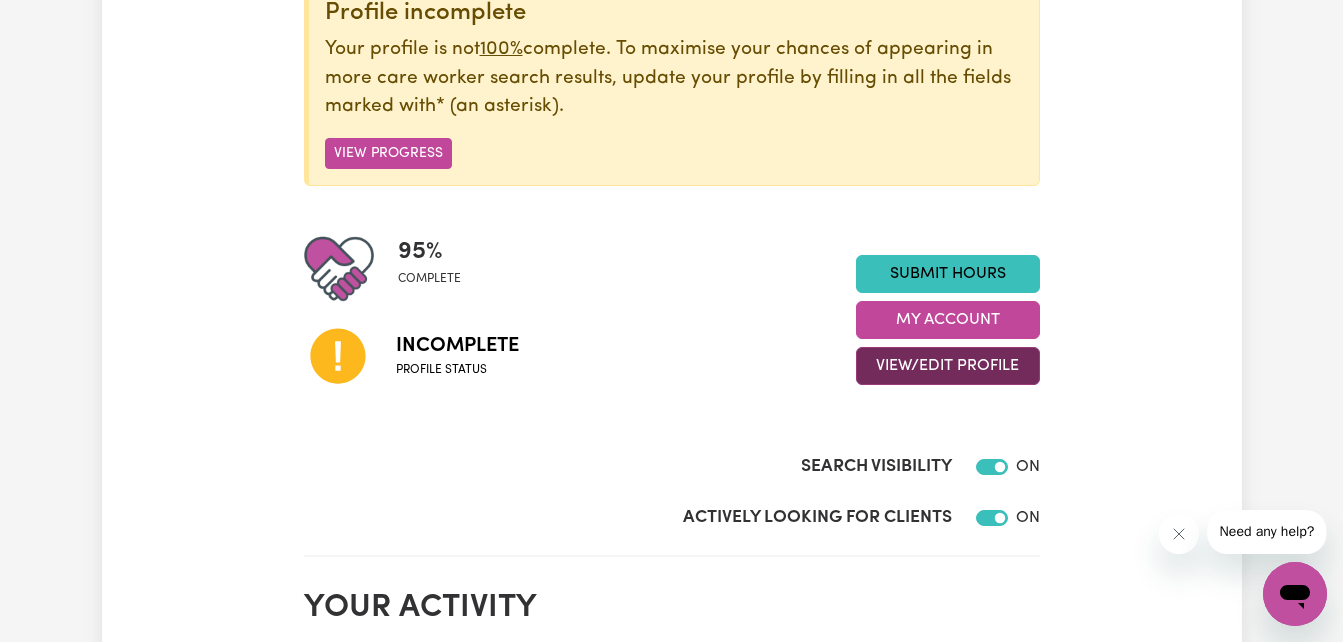click on "View/Edit Profile" at bounding box center (948, 366) 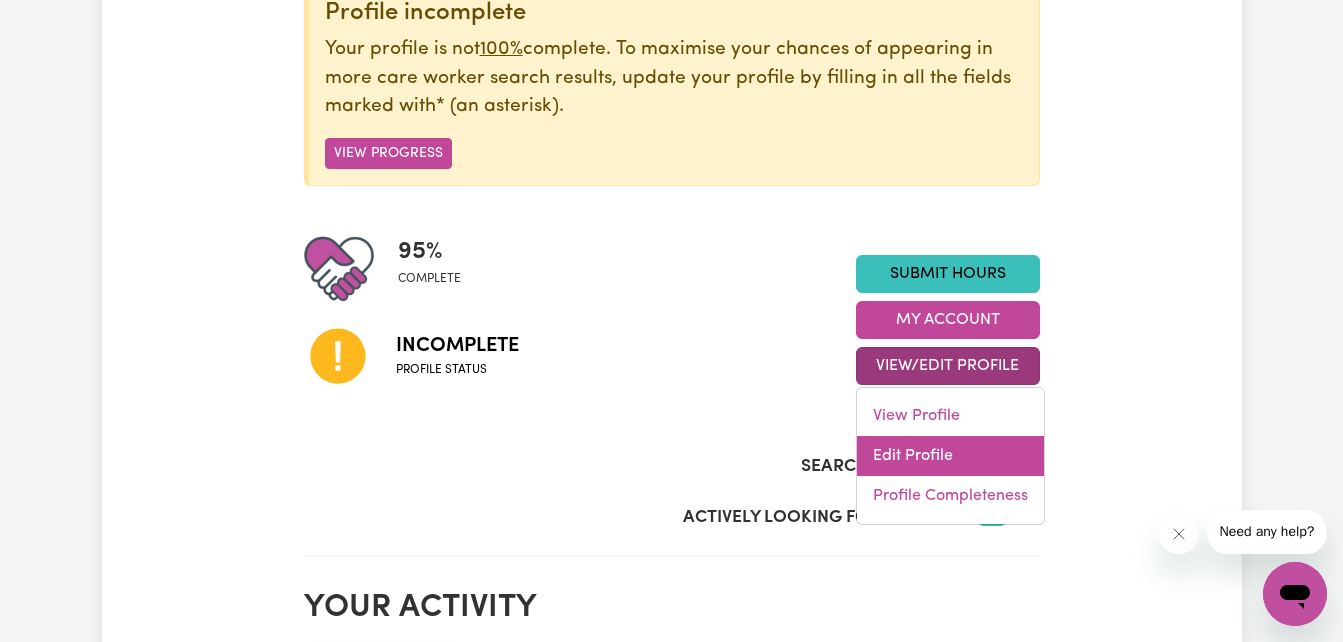 click on "Edit Profile" at bounding box center (950, 456) 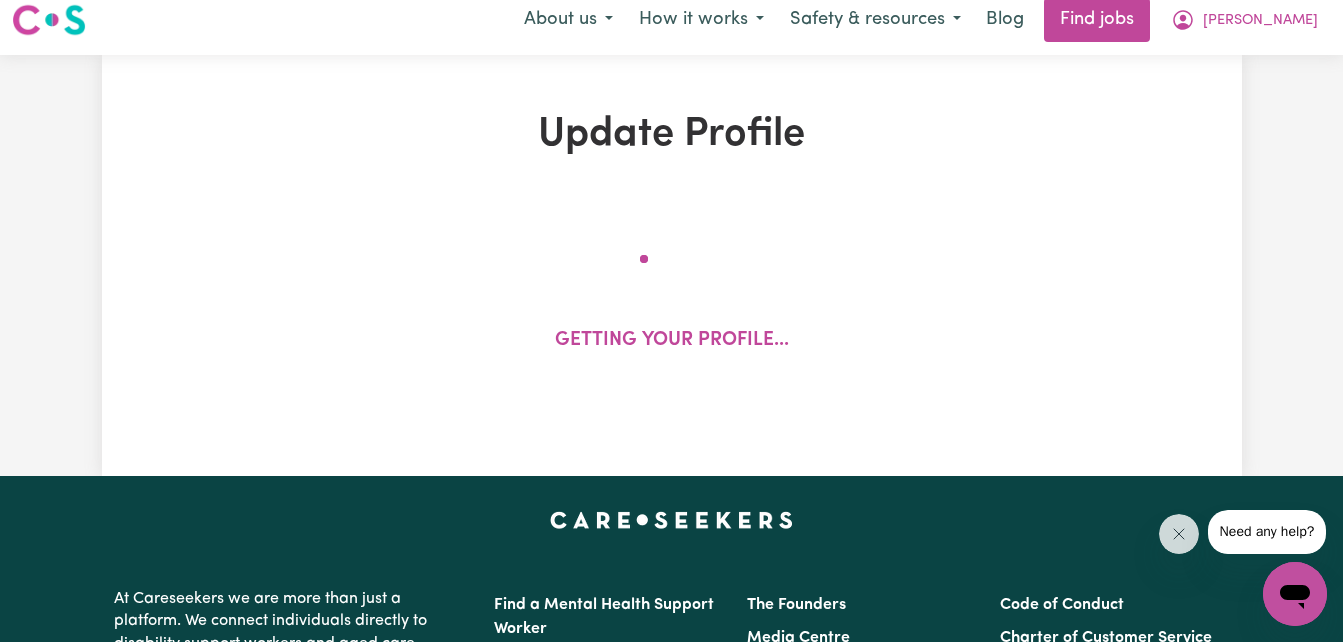 scroll, scrollTop: 0, scrollLeft: 0, axis: both 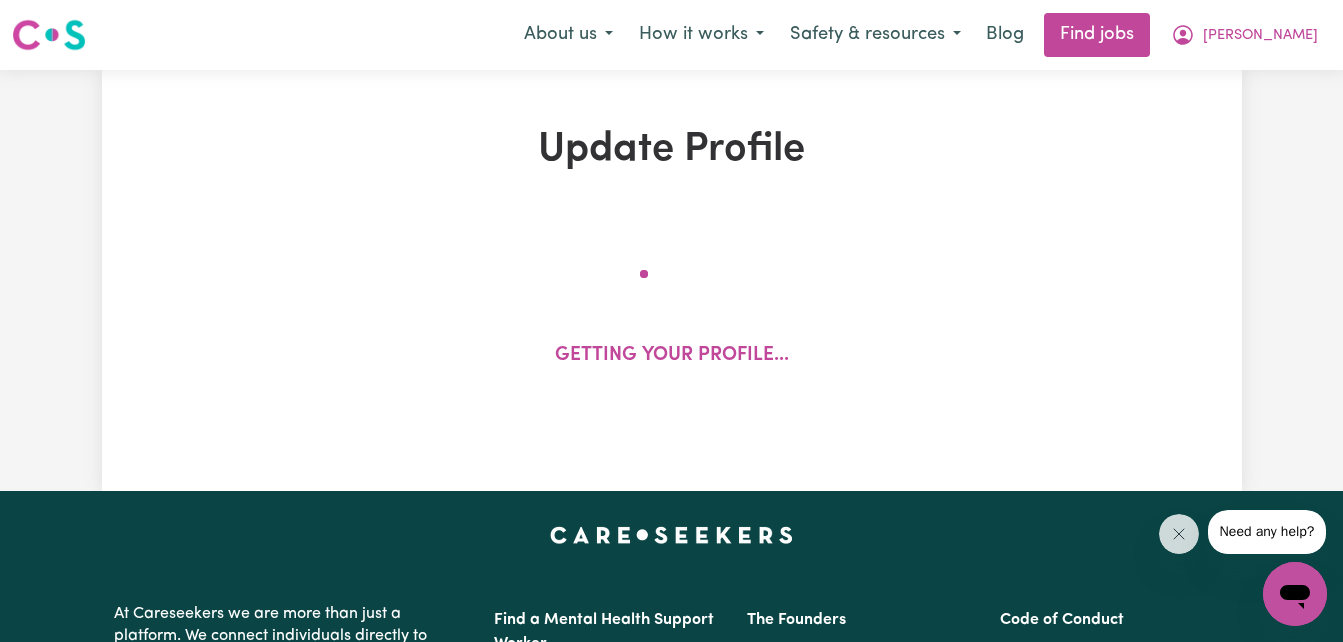 select on "[DEMOGRAPHIC_DATA]" 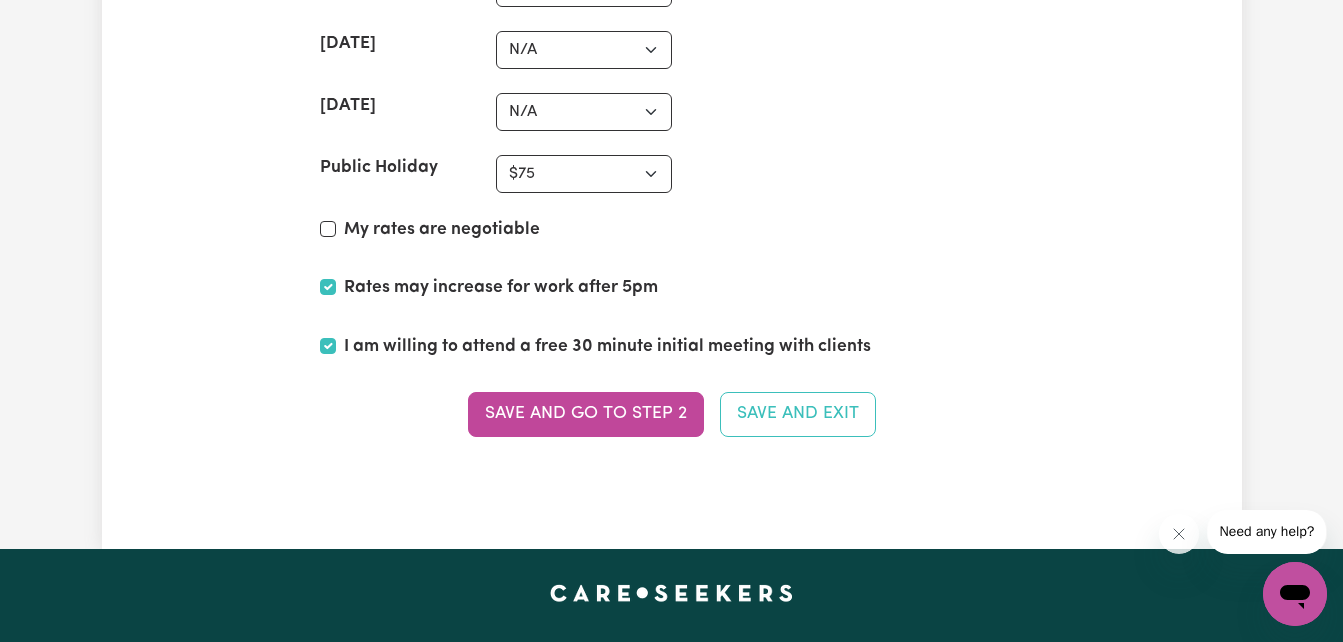 scroll, scrollTop: 5280, scrollLeft: 0, axis: vertical 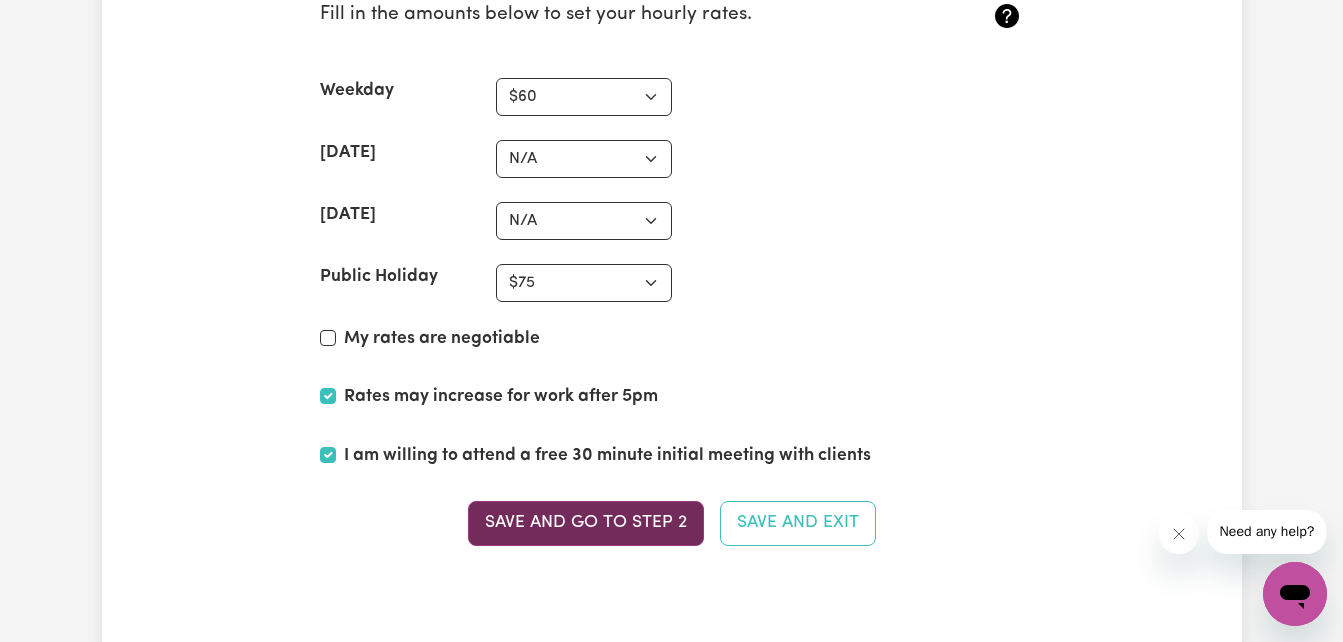 click on "Save and go to Step 2" at bounding box center (586, 523) 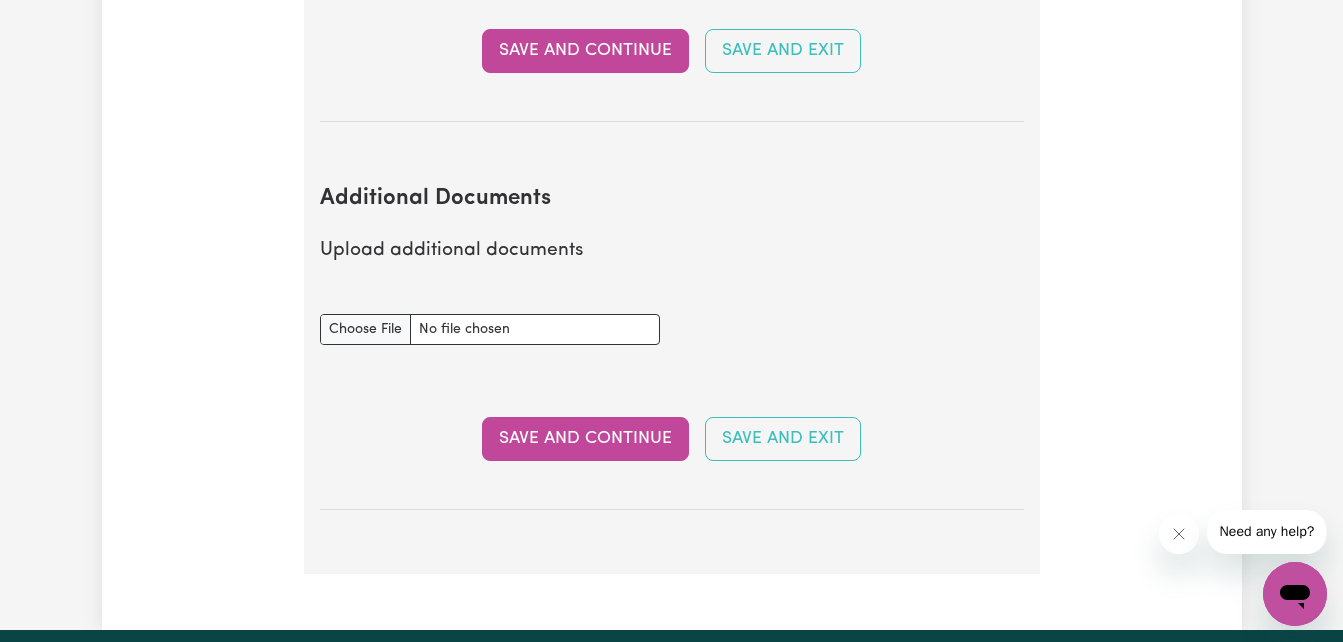 scroll, scrollTop: 3760, scrollLeft: 0, axis: vertical 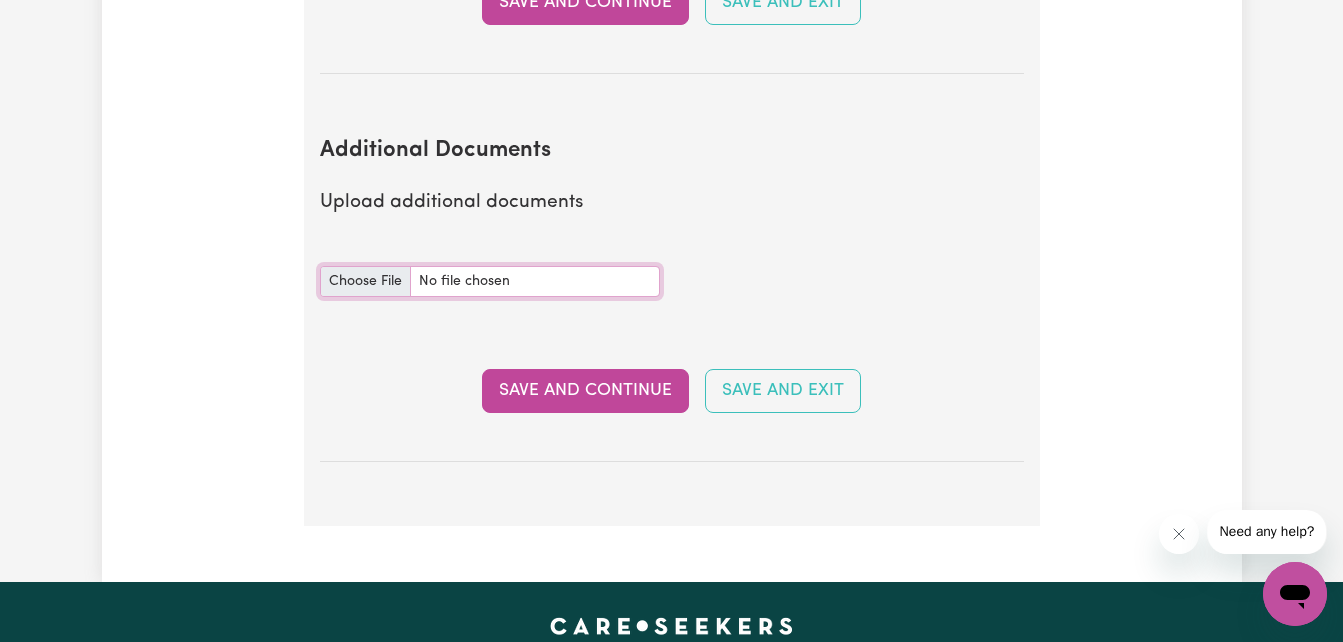 click on "Additional Documents  document" at bounding box center (490, 281) 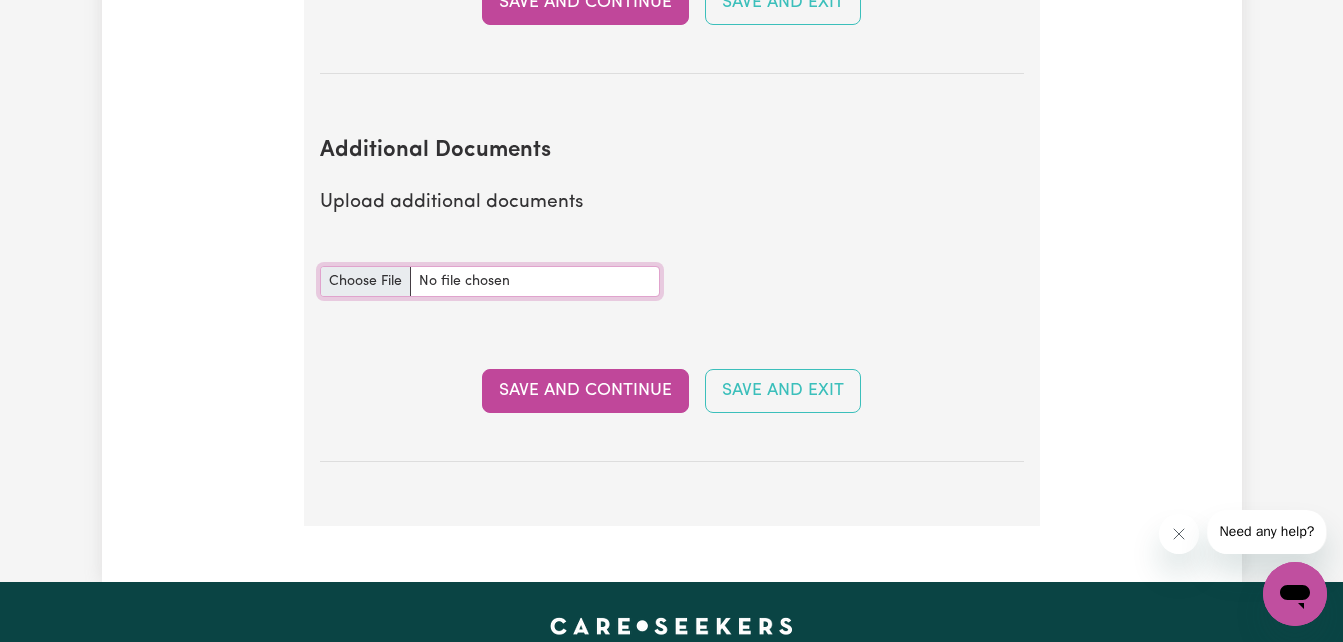type on "C:\fakepath\car insurance.pdf" 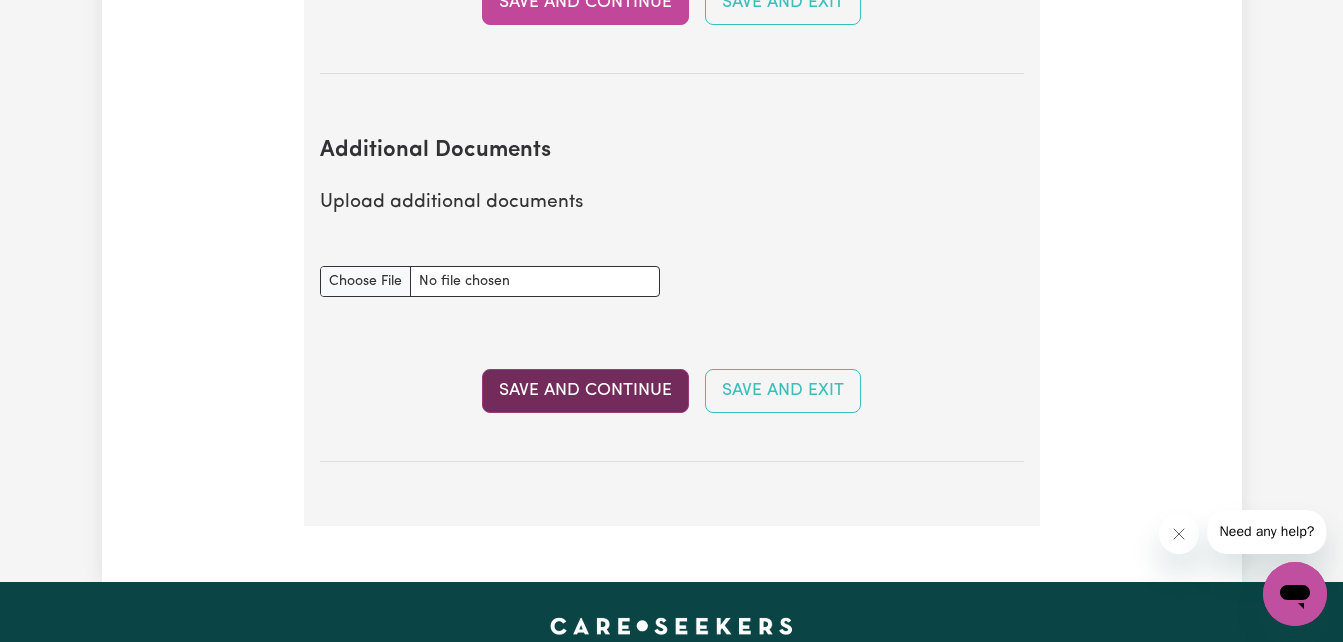 click on "Save and Continue" at bounding box center [585, 391] 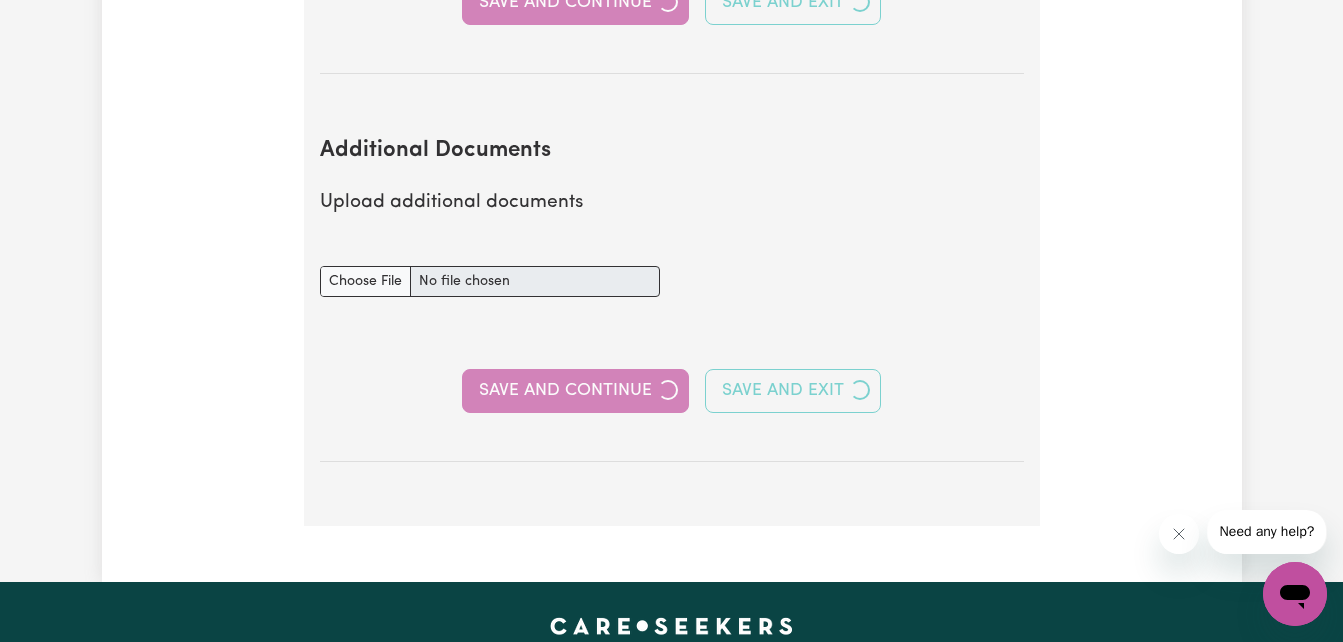 select on "1997" 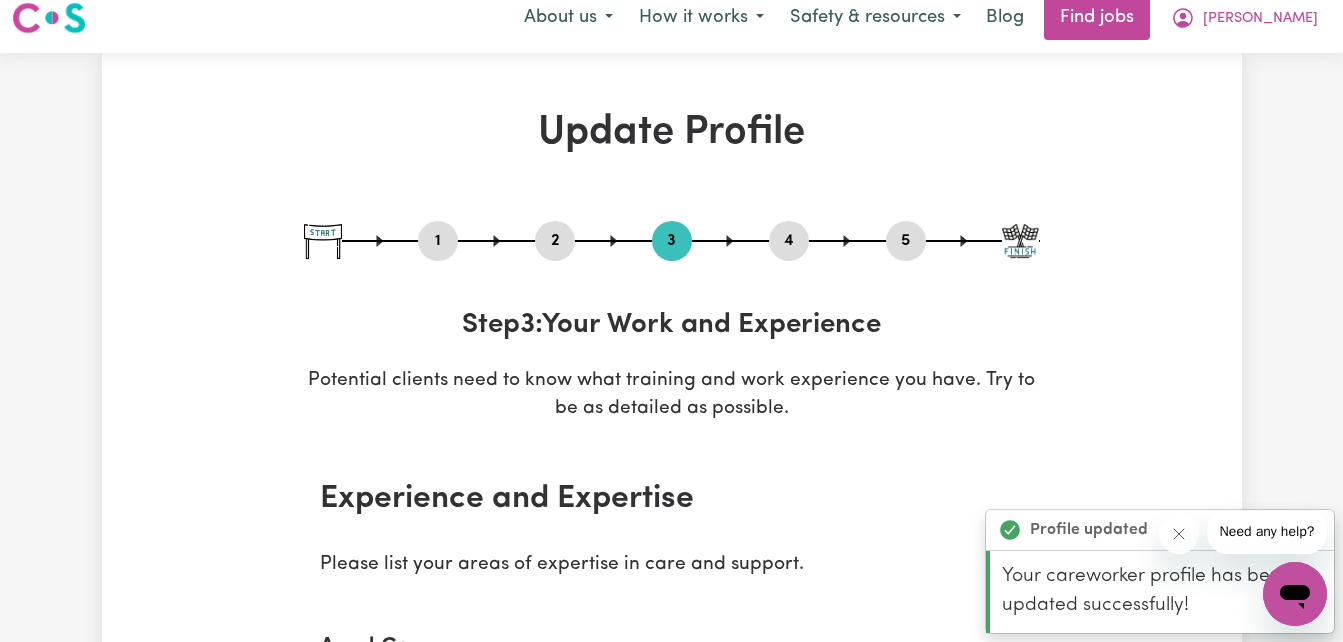 scroll, scrollTop: 0, scrollLeft: 0, axis: both 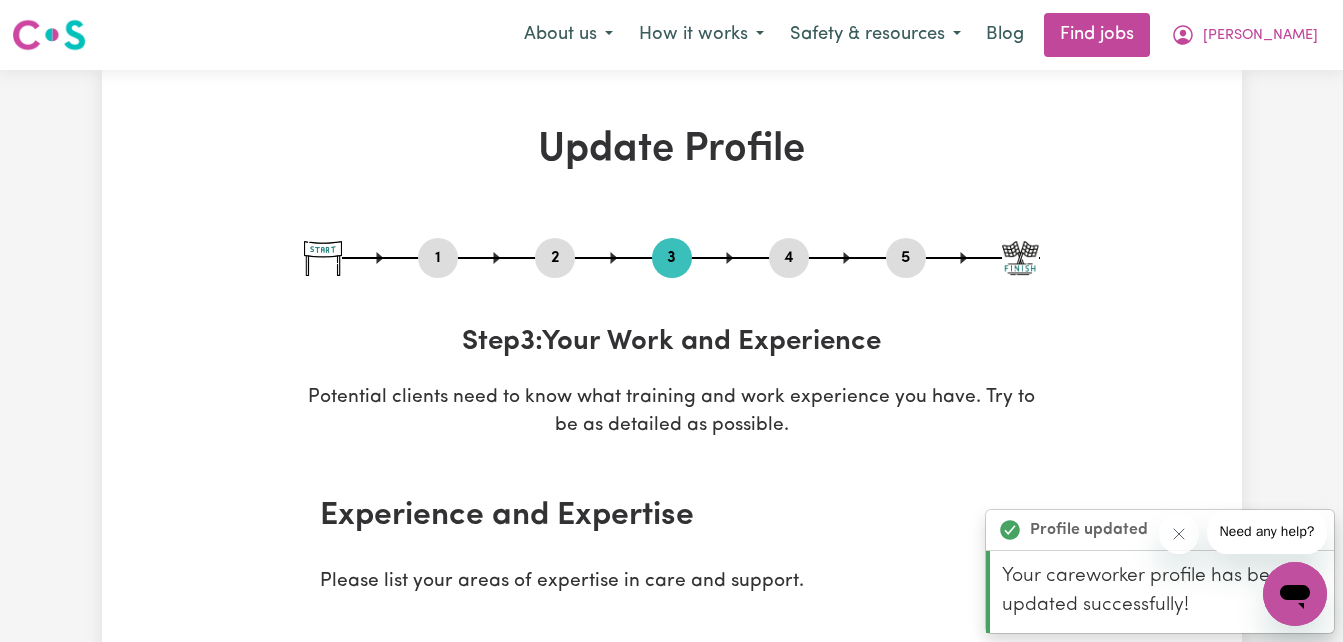 click on "Update Profile 1 2 3 4 5 Step  3 :  Your Work and Experience Potential clients need to know what training and work experience you have. Try to be as detailed as possible. Experience and Expertise Please list your areas of expertise in care and support. Aged Care Aged care - General Dementia Parkinsons Frail / limited mobility Disability Support Disability support - Adult Disability support - Child [MEDICAL_DATA] [MEDICAL_DATA] Diseases Acquired Brain Injuries MS [MEDICAL_DATA] [MEDICAL_DATA] [MEDICAL_DATA] [MEDICAL_DATA] Vision impairment Disability support - Other Mental Health [MEDICAL_DATA] Psycho social disorder [MEDICAL_DATA] [MEDICAL_DATA] OCD Mental Health - Other Other Care Post-operative care [MEDICAL_DATA] Child care Save and Continue Save and Exit Support I can offer Select the areas of support that you can offer. Around the House Cleaning services Domestic assistance (light duties only) Cooking Meal prep Admin Computer & IT Support One to One Support Personal care Social companionship AIN" at bounding box center (671, 3334) 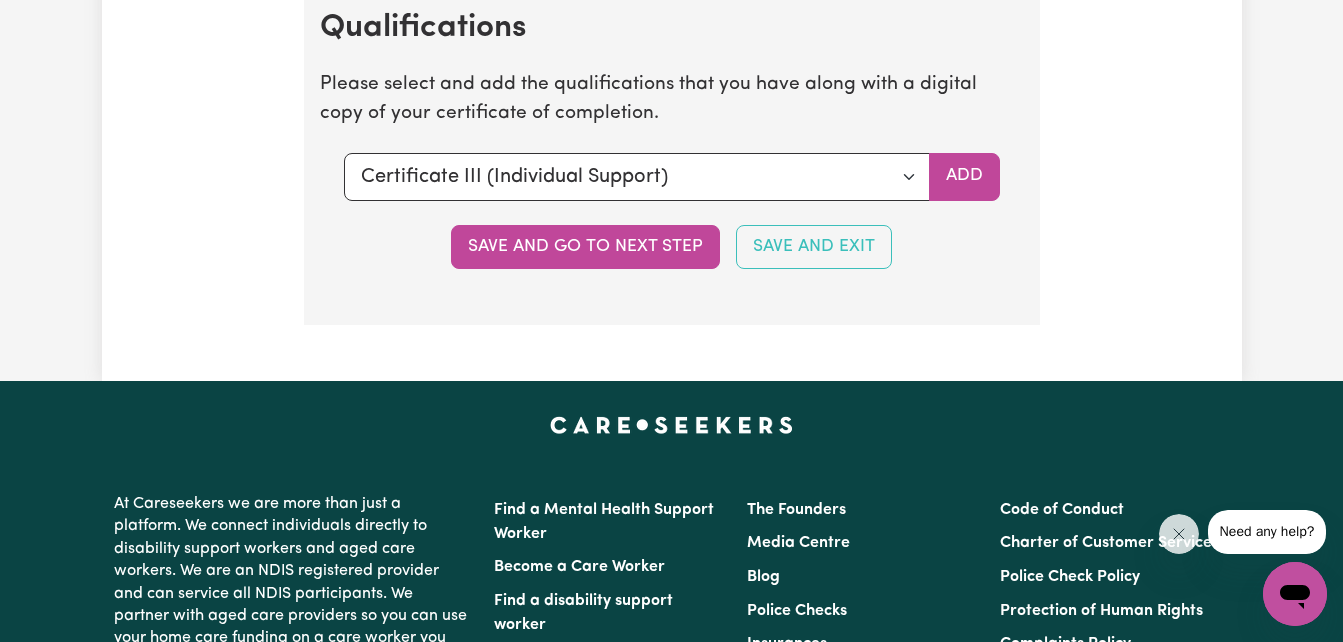 scroll, scrollTop: 6240, scrollLeft: 0, axis: vertical 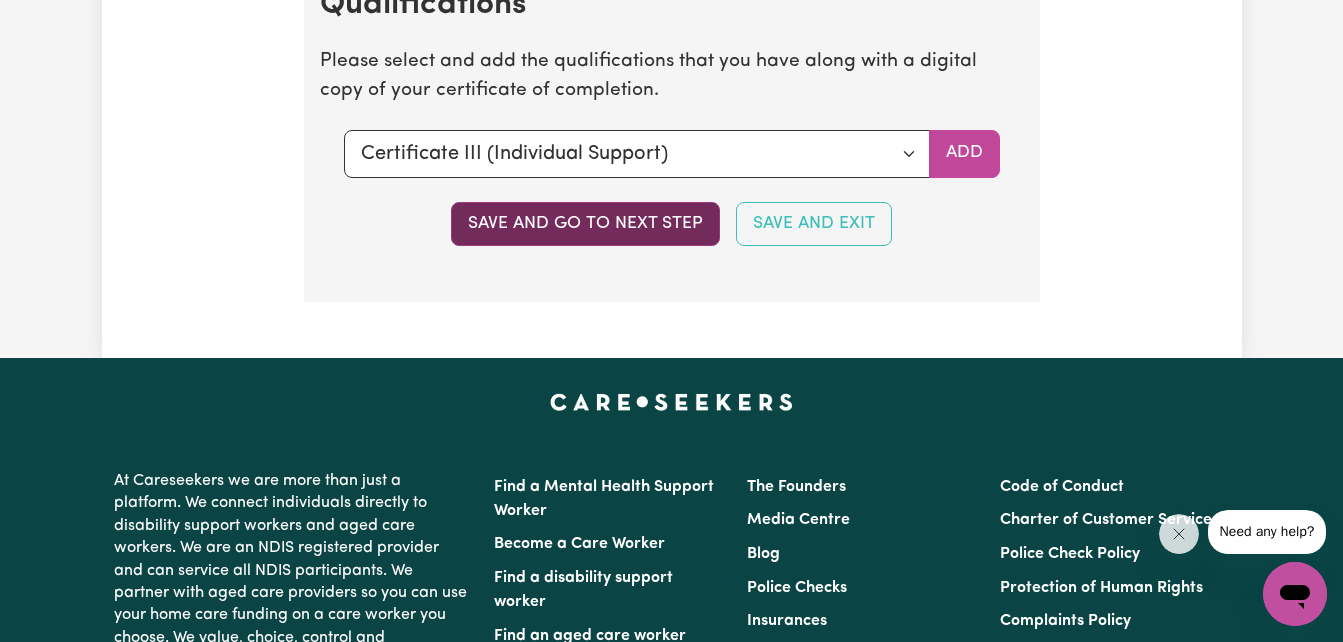 click on "Save and go to next step" at bounding box center [585, 224] 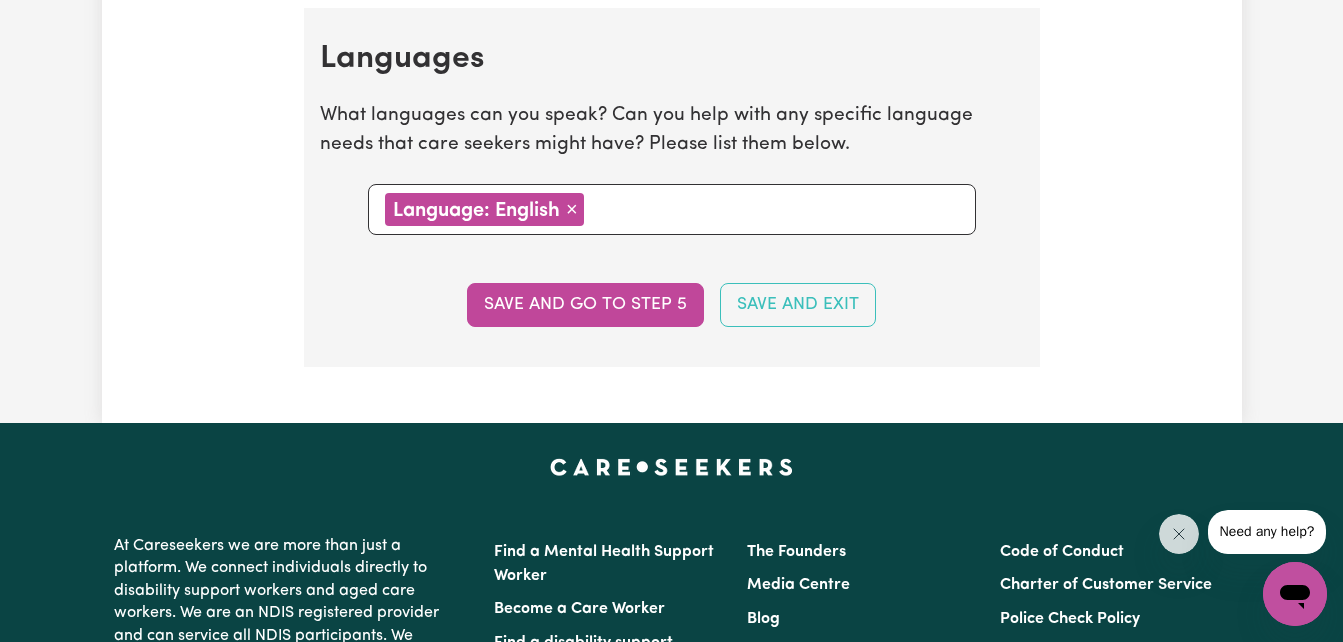 scroll, scrollTop: 2320, scrollLeft: 0, axis: vertical 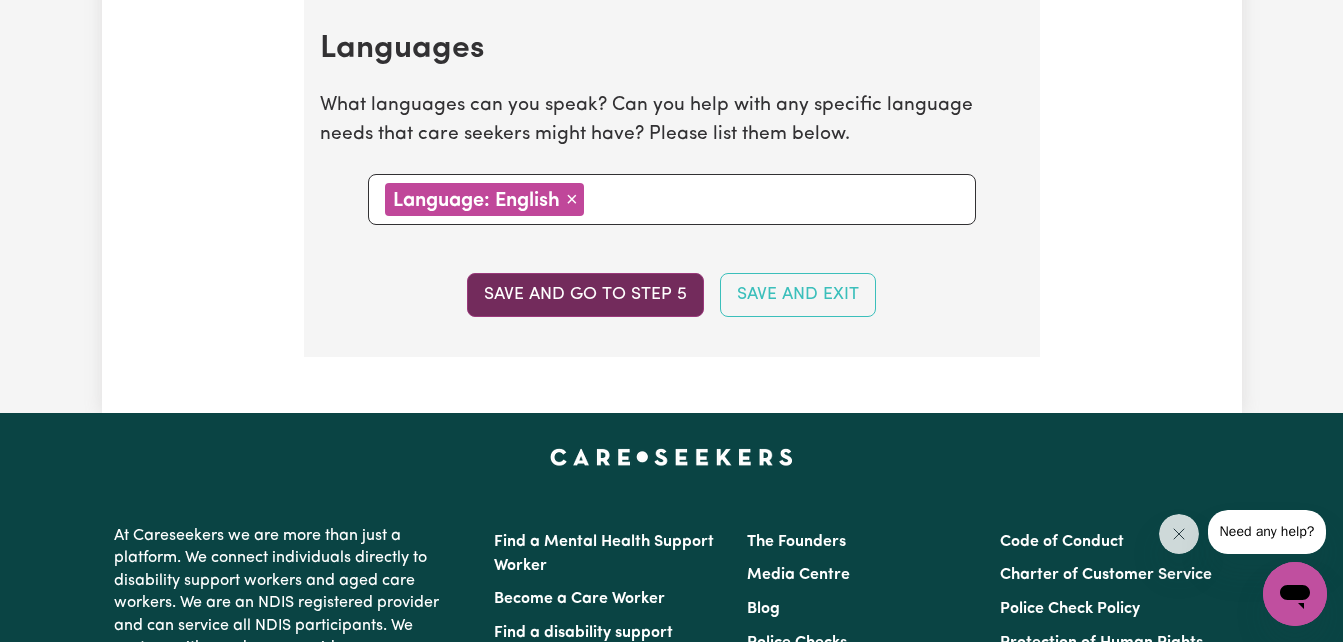 click on "Save and go to step 5" at bounding box center [585, 295] 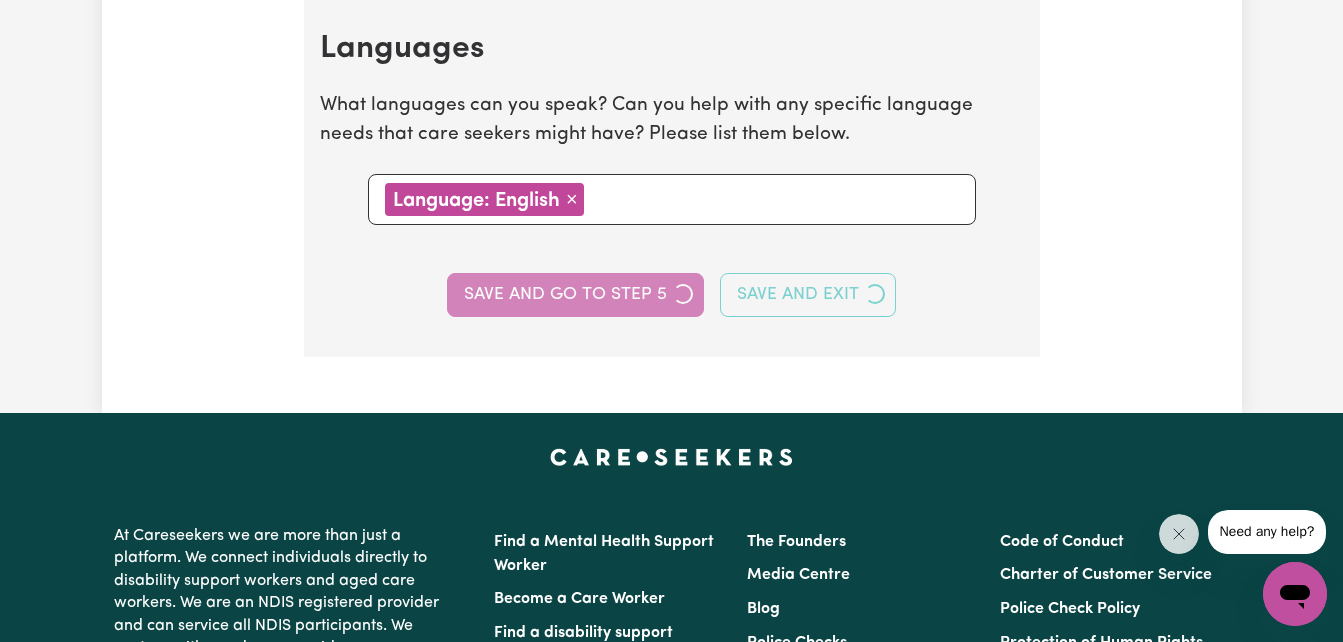 select on "I am providing services privately on my own" 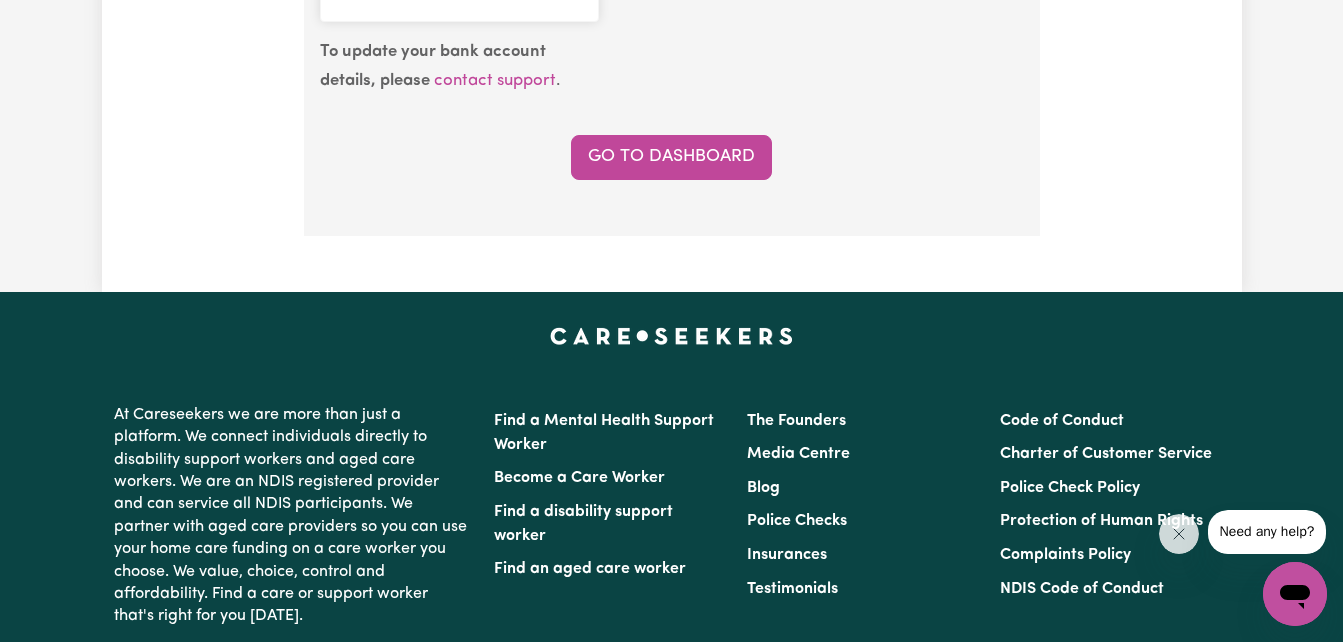 scroll, scrollTop: 1840, scrollLeft: 0, axis: vertical 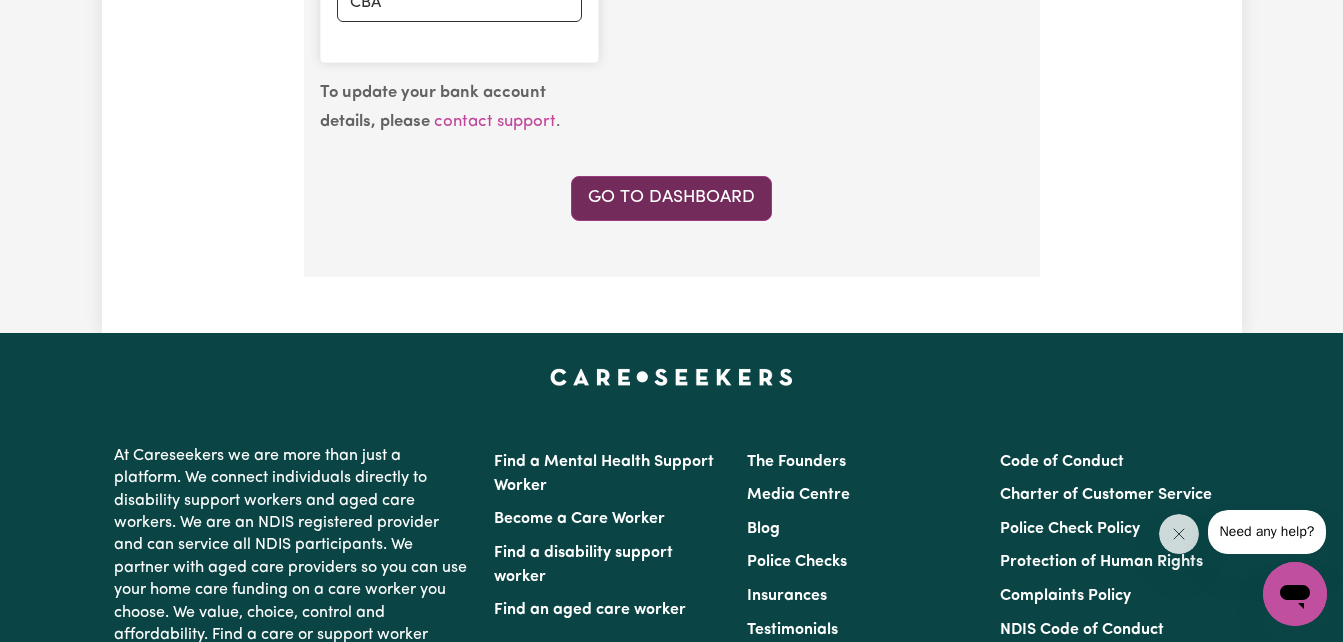 click on "Go to Dashboard" at bounding box center [671, 198] 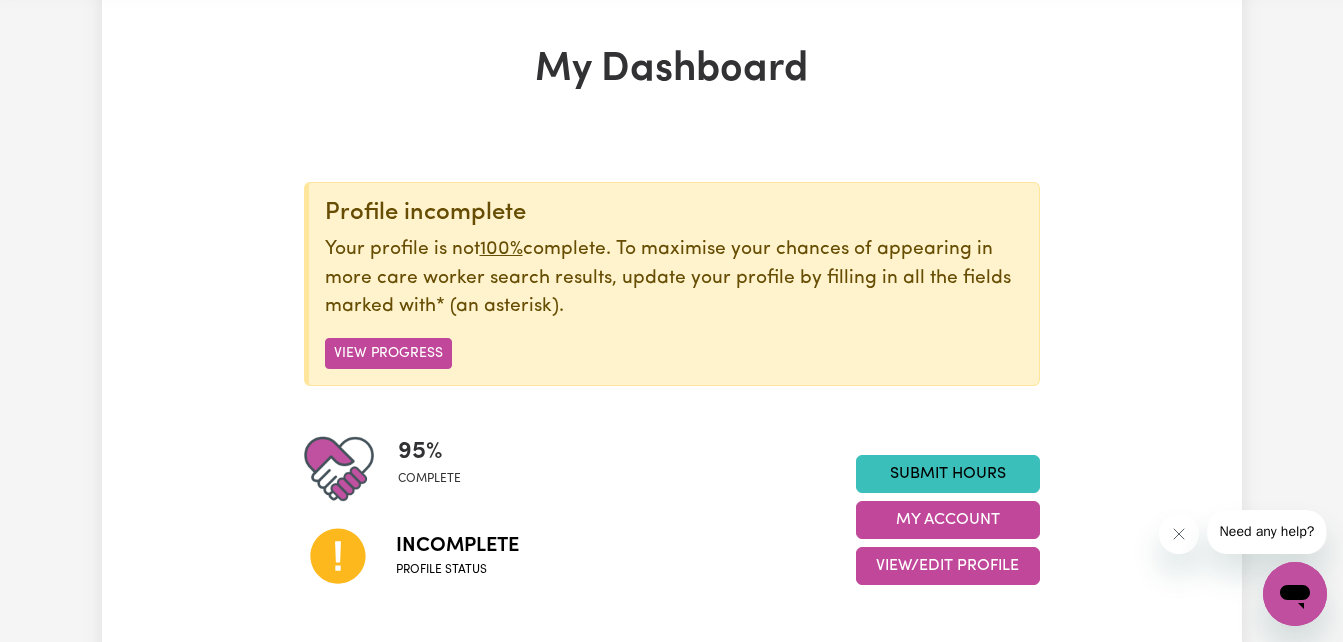scroll, scrollTop: 0, scrollLeft: 0, axis: both 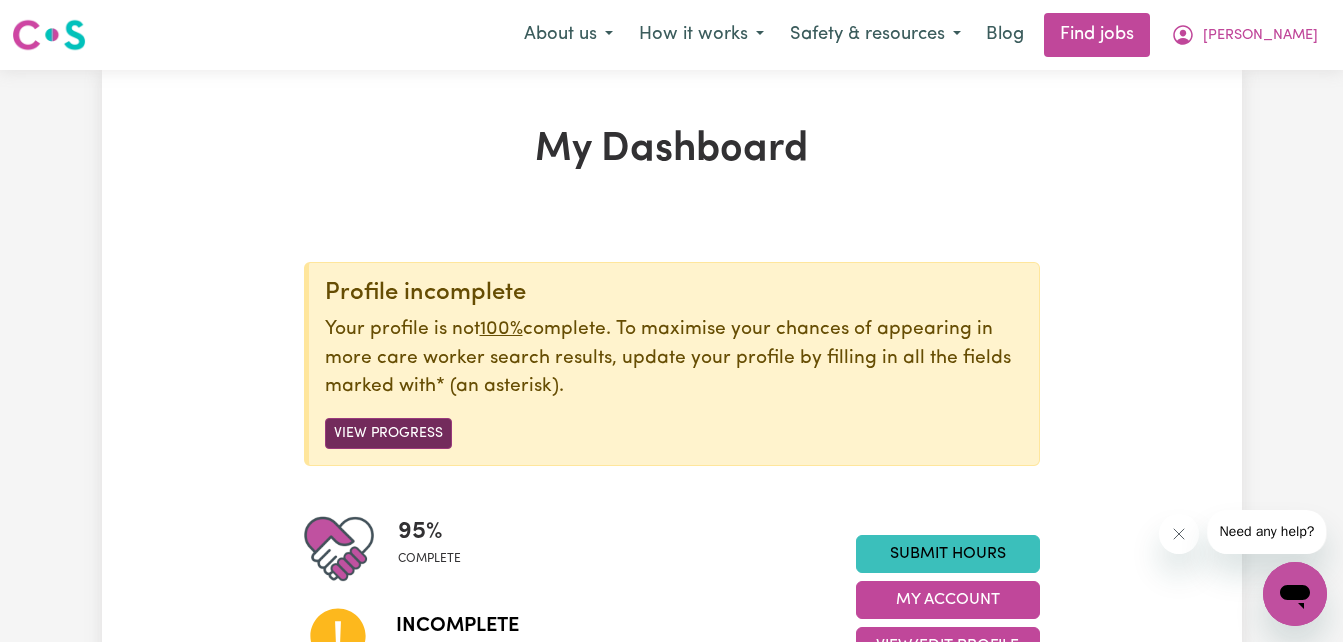 click on "View Progress" at bounding box center (388, 433) 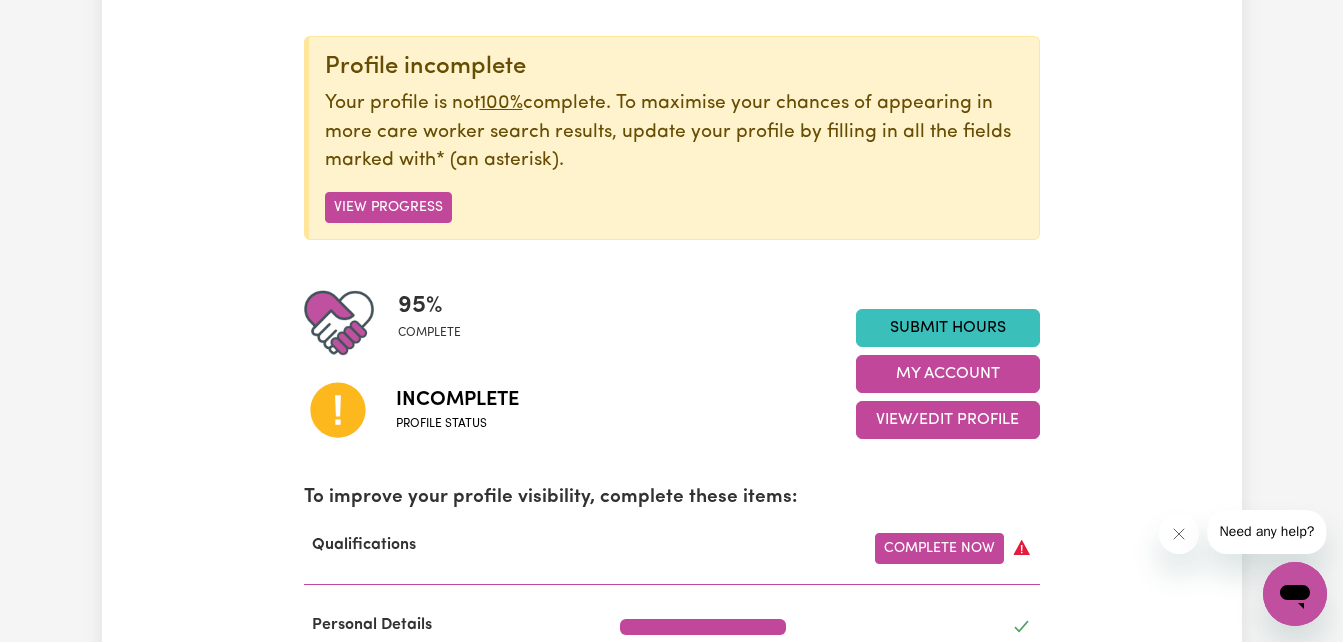 scroll, scrollTop: 291, scrollLeft: 0, axis: vertical 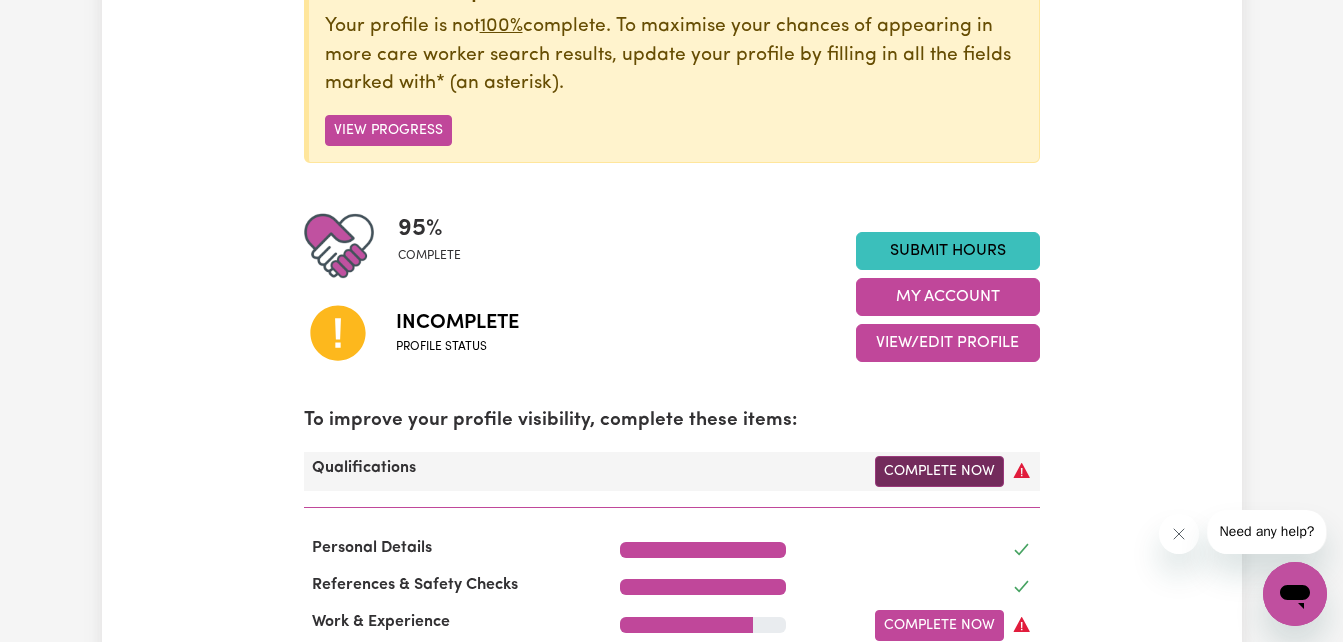 click on "Complete Now" at bounding box center [939, 471] 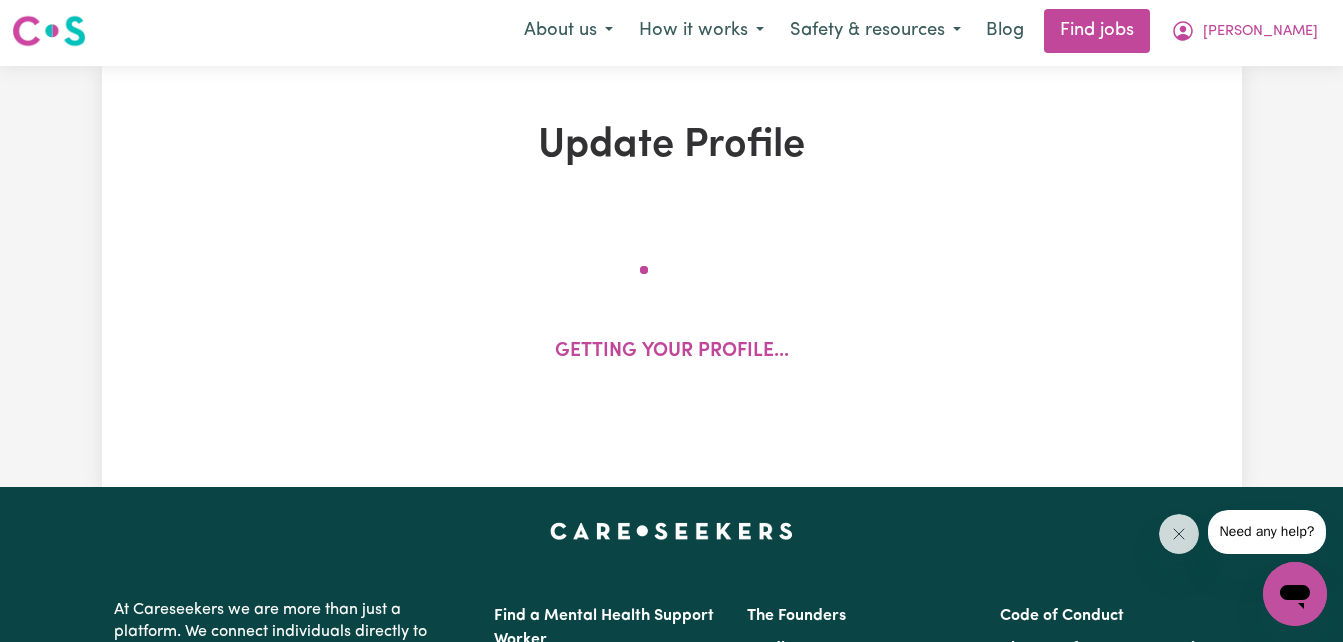 scroll, scrollTop: 0, scrollLeft: 0, axis: both 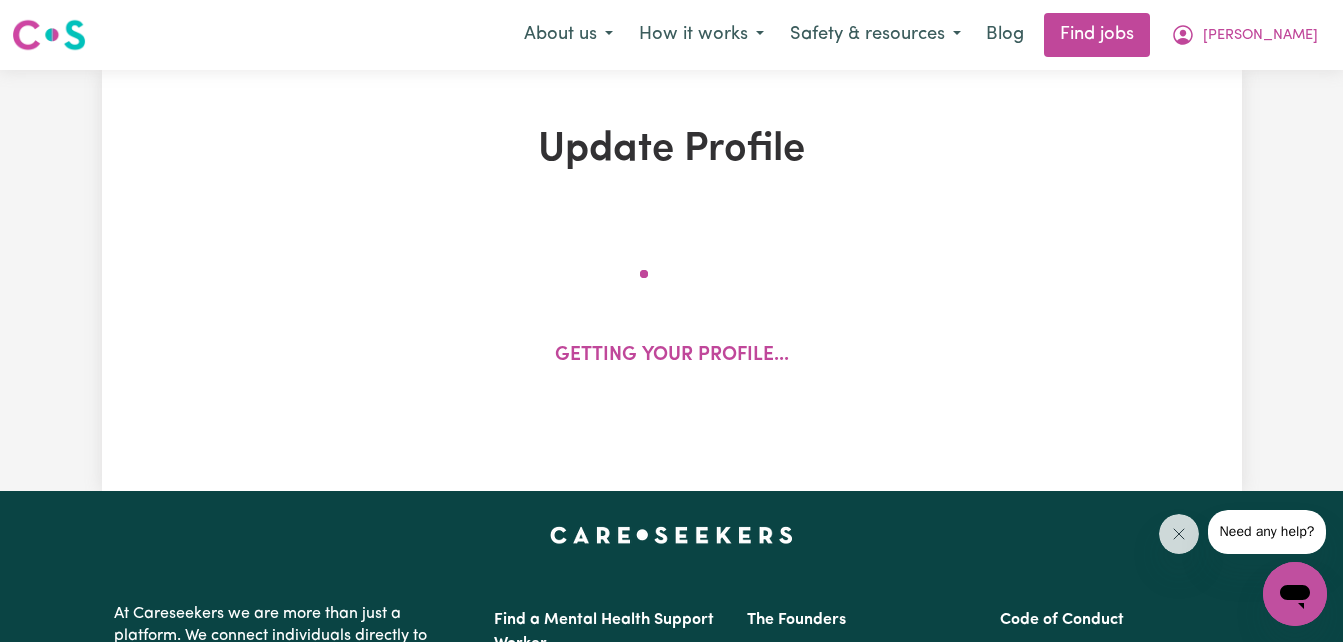 select on "1997" 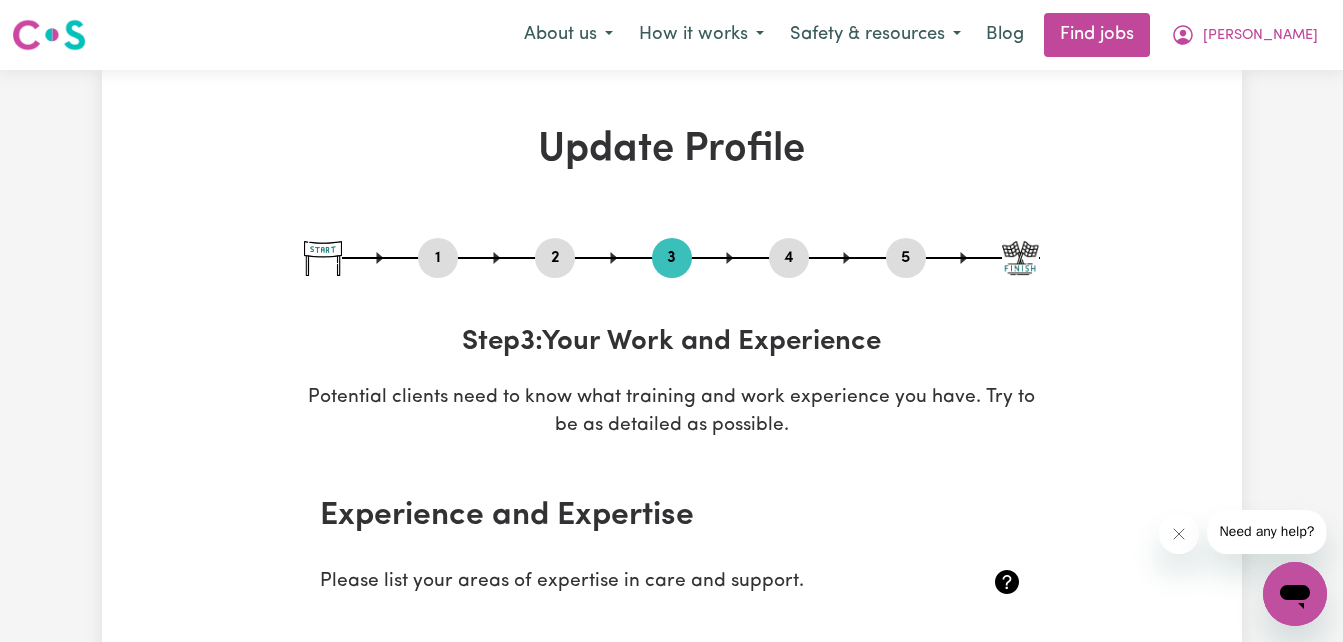click on "Update Profile 1 2 3 4 5 Step  3 :  Your Work and Experience Potential clients need to know what training and work experience you have. Try to be as detailed as possible. Experience and Expertise Please list your areas of expertise in care and support. Aged Care Aged care - General Dementia Parkinsons Frail / limited mobility Disability Support Disability support - Adult Disability support - Child [MEDICAL_DATA] [MEDICAL_DATA] Diseases Acquired Brain Injuries MS [MEDICAL_DATA] [MEDICAL_DATA] [MEDICAL_DATA] [MEDICAL_DATA] Vision impairment Disability support - Other Mental Health [MEDICAL_DATA] Psycho social disorder [MEDICAL_DATA] [MEDICAL_DATA] OCD Mental Health - Other Other Care Post-operative care [MEDICAL_DATA] Child care Save and Continue Save and Exit Support I can offer Select the areas of support that you can offer. Around the House Cleaning services Domestic assistance (light duties only) Cooking Meal prep Admin Computer & IT Support One to One Support Personal care Social companionship AIN" at bounding box center [671, 3334] 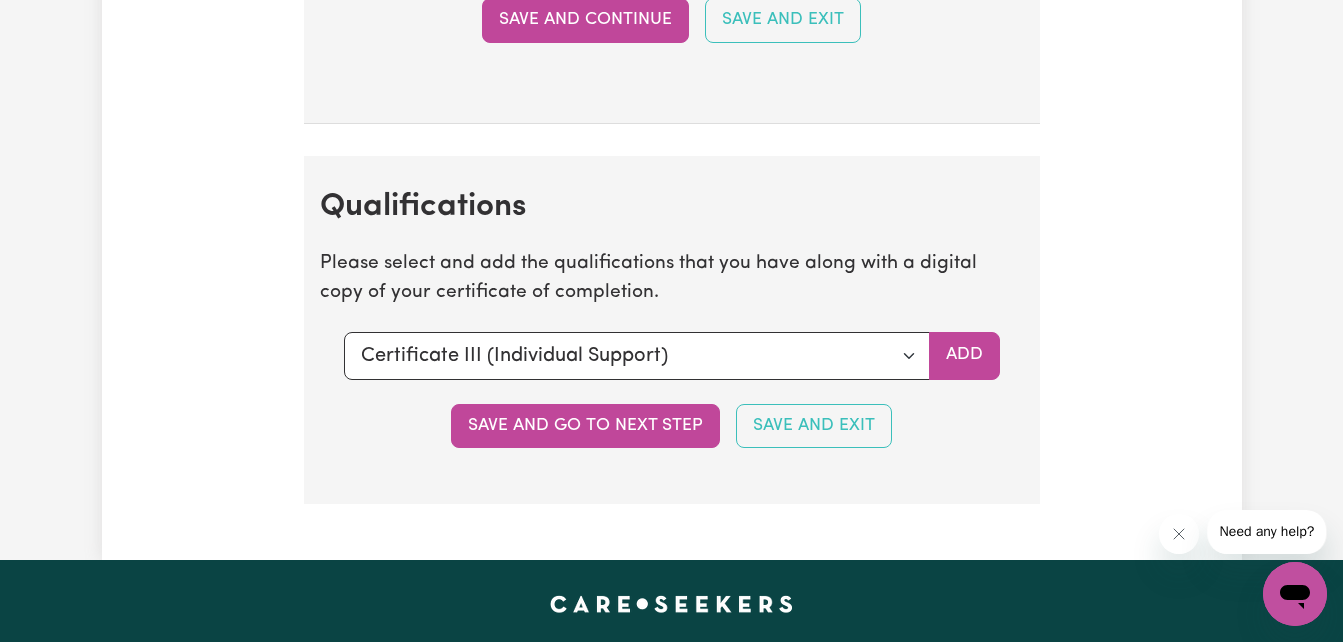 scroll, scrollTop: 6040, scrollLeft: 0, axis: vertical 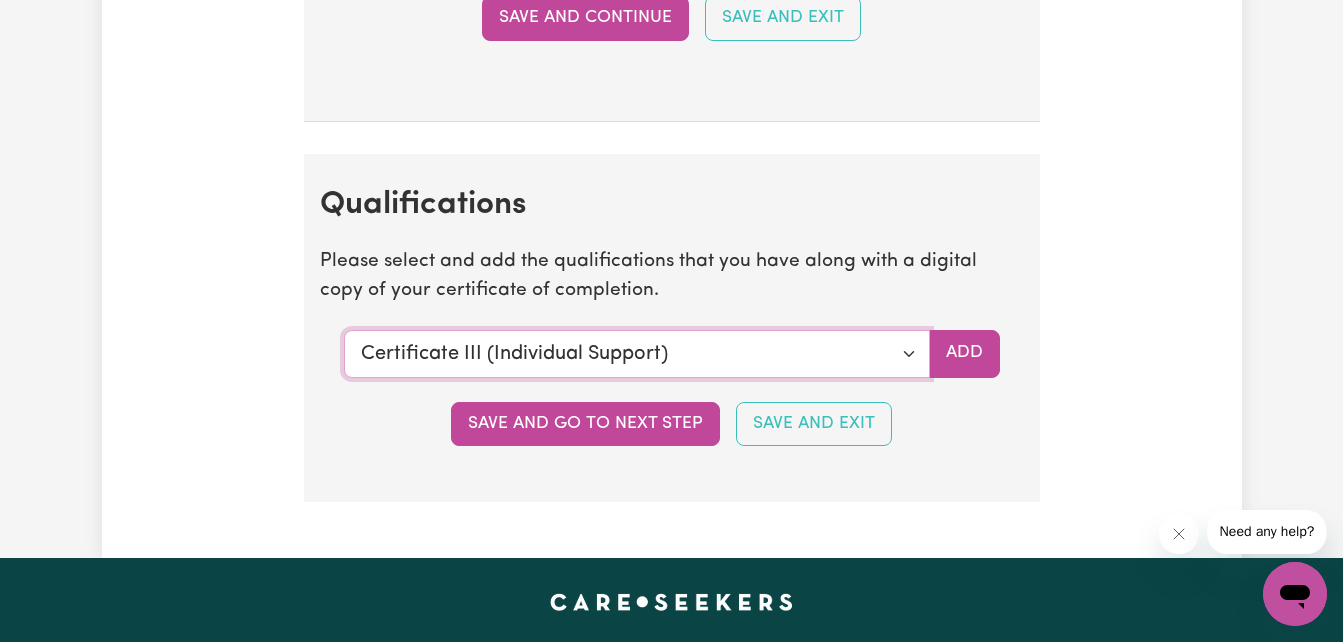 click on "Select a qualification to add... Certificate III (Individual Support) Certificate III in Community Services [CHC32015] Certificate IV (Disability Support) Certificate IV (Ageing Support) Certificate IV in Community Services [CHC42015] Certificate IV (Mental Health) Diploma of Nursing Diploma of Nursing (EEN) Diploma of Community Services Diploma Mental Health Master of Science (Dementia Care) Assist clients with medication [HLTHPS006] CPR Course [HLTAID009-12] Course in First Aid Management of [MEDICAL_DATA] [22300VIC] Course in the Management of [MEDICAL_DATA] Risks and Emergencies in the Workplace [22556VIC] [MEDICAL_DATA] Management Manual Handling [MEDICAL_DATA] Bachelor of Nursing - Australian registered nurse Bachelor of Nursing - Overseas qualification Bachelor of Nursing (Not Registered Under [PERSON_NAME]) Bachelor of social work Bachelor of social work - overseas qualification Bachelor of psychology Bachelor of psychology - overseas qualification Bachelor of applied science (OT, Speech, Physio)" at bounding box center (637, 354) 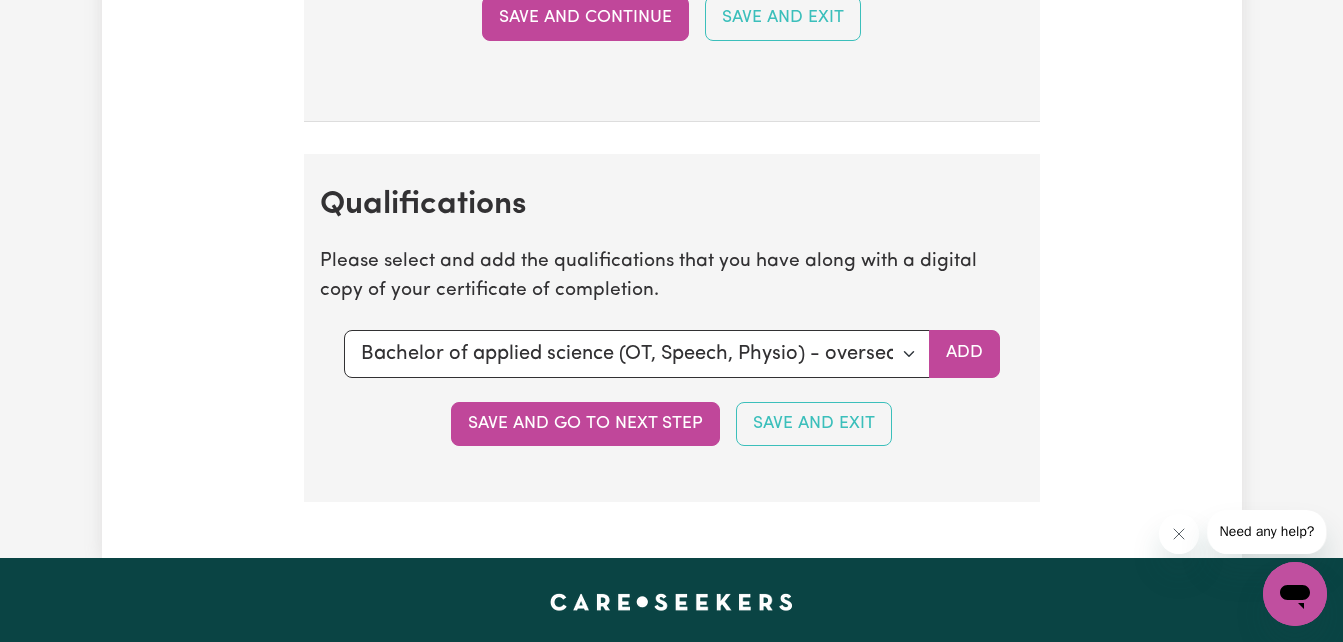 click on "Qualifications Please select and add the qualifications that you have along with a digital copy of your certificate of completion. Select a qualification Select a qualification to add... Certificate III (Individual Support) Certificate III in Community Services [CHC32015] Certificate IV (Disability Support) Certificate IV (Ageing Support) Certificate IV in Community Services [CHC42015] Certificate IV (Mental Health) Diploma of Nursing Diploma of Nursing (EEN) Diploma of Community Services Diploma Mental Health Master of Science (Dementia Care) Assist clients with medication [HLTHPS006] CPR Course [HLTAID009-12] Course in First Aid Management of [MEDICAL_DATA] [22300VIC] Course in the Management of [MEDICAL_DATA] Risks and Emergencies in the Workplace [22556VIC] [MEDICAL_DATA] Management Manual Handling [MEDICAL_DATA] Bachelor of Nursing - Australian registered nurse Bachelor of Nursing - Overseas qualification Bachelor of Nursing (Not Registered Under [PERSON_NAME]) Bachelor of social work Bachelor of psychology Add" at bounding box center (672, 328) 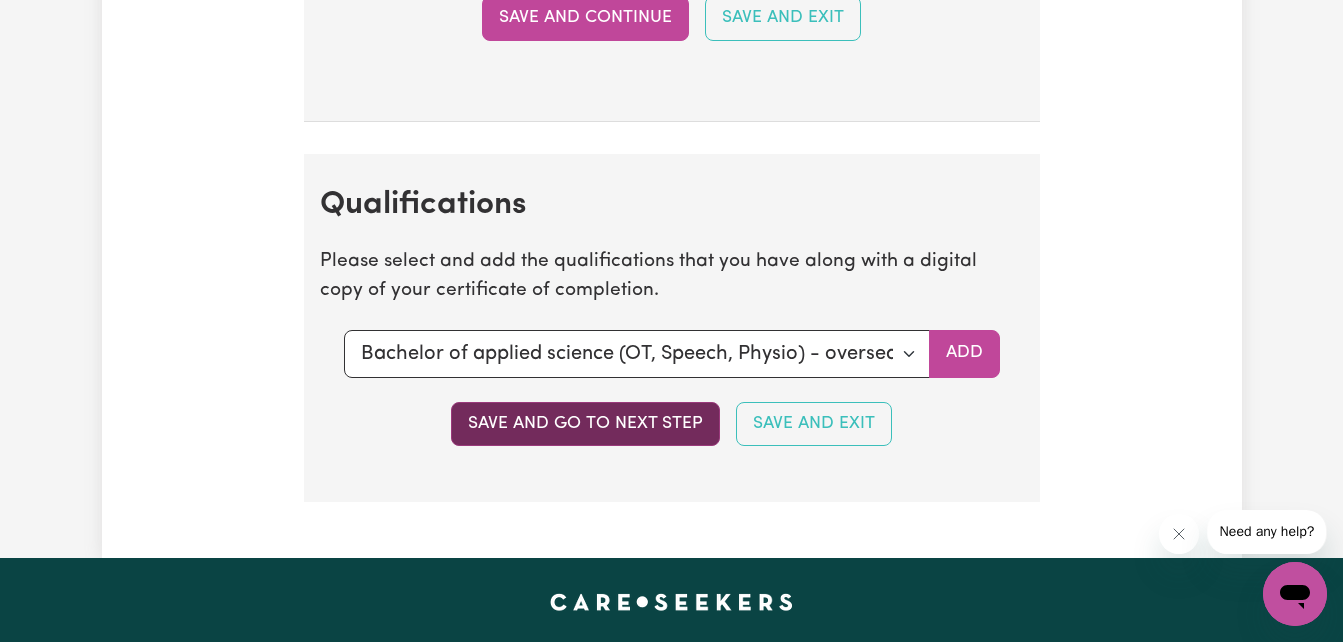 click on "Save and go to next step" at bounding box center [585, 424] 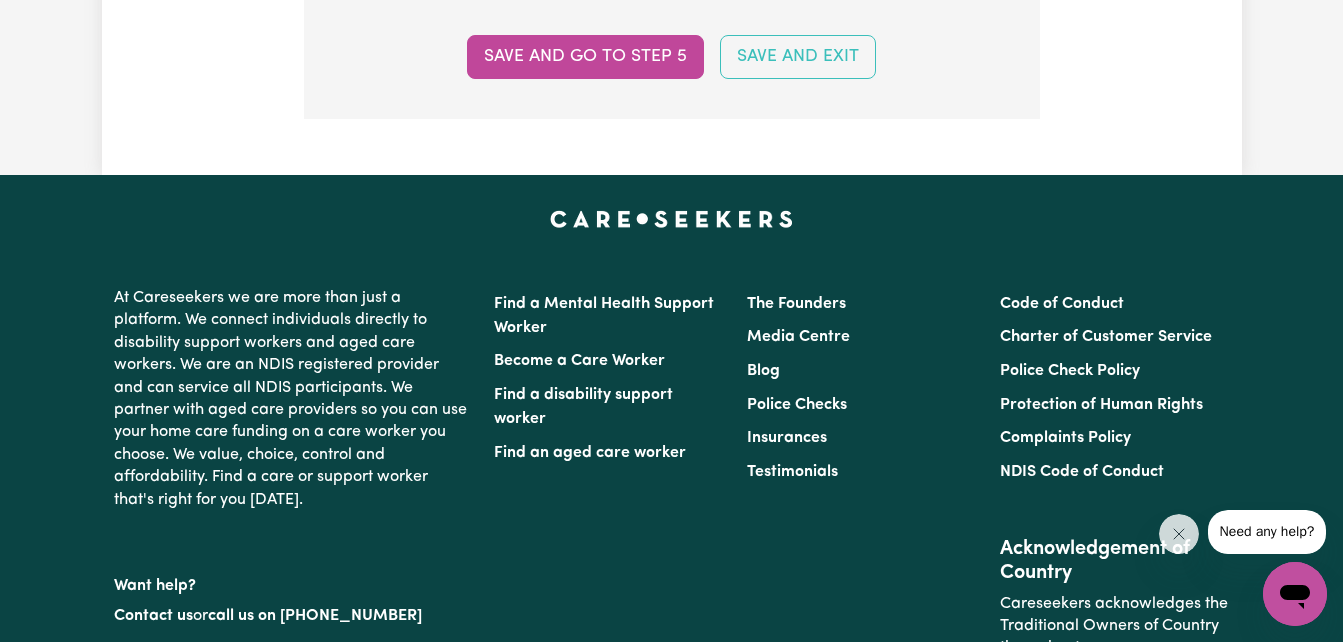 scroll, scrollTop: 2520, scrollLeft: 0, axis: vertical 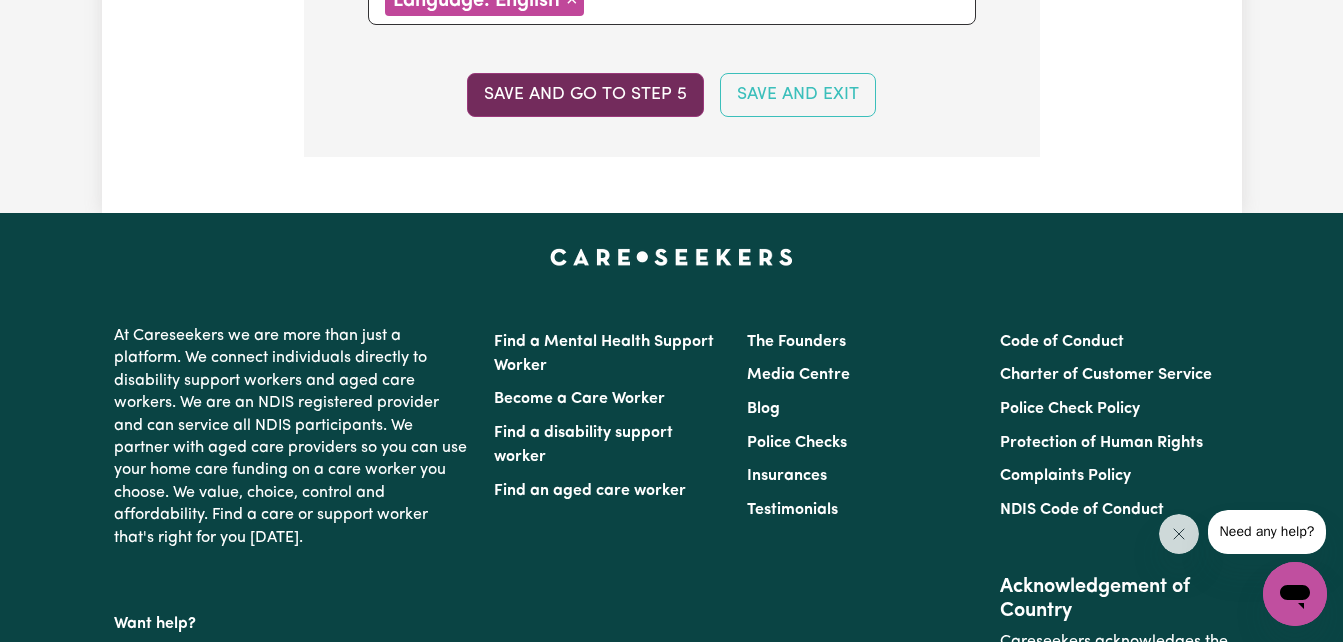 click on "Save and go to step 5" at bounding box center (585, 95) 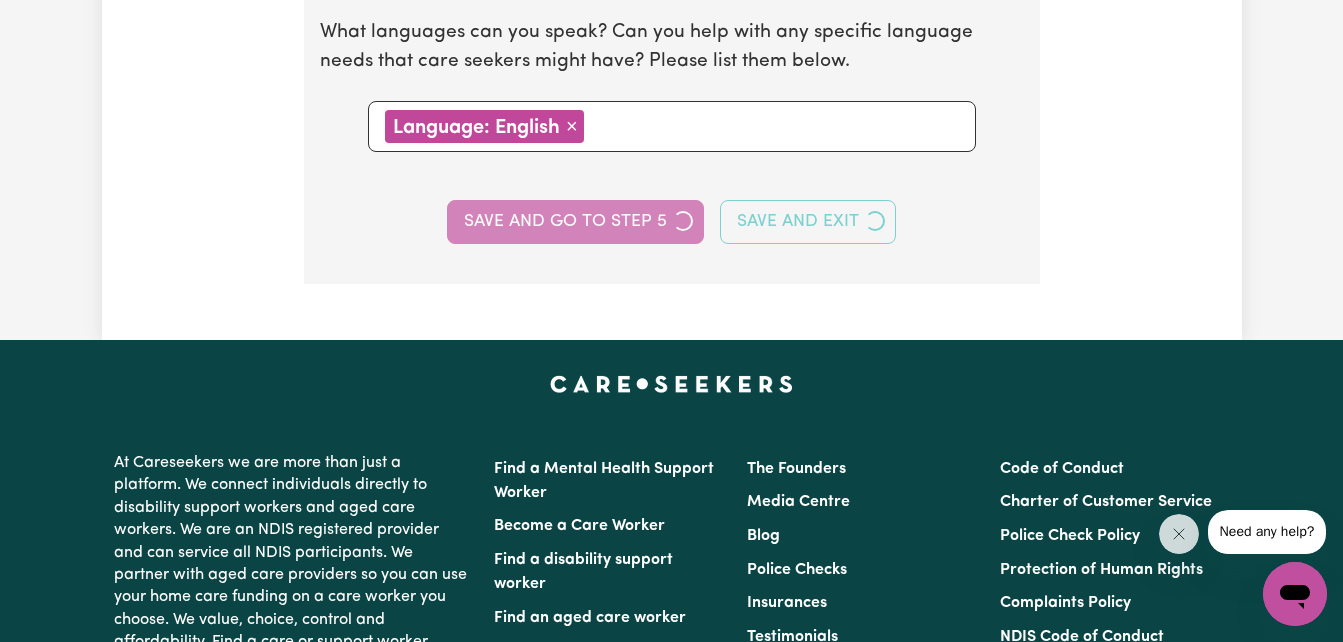 select on "I am providing services privately on my own" 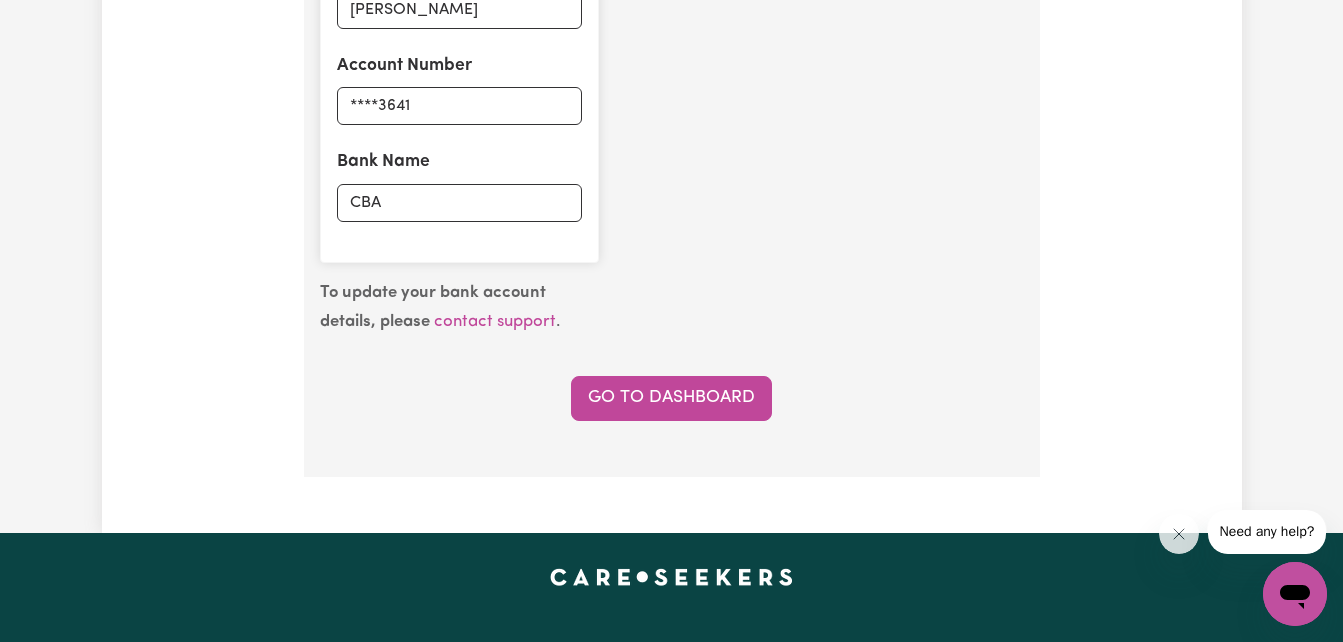 scroll, scrollTop: 1680, scrollLeft: 0, axis: vertical 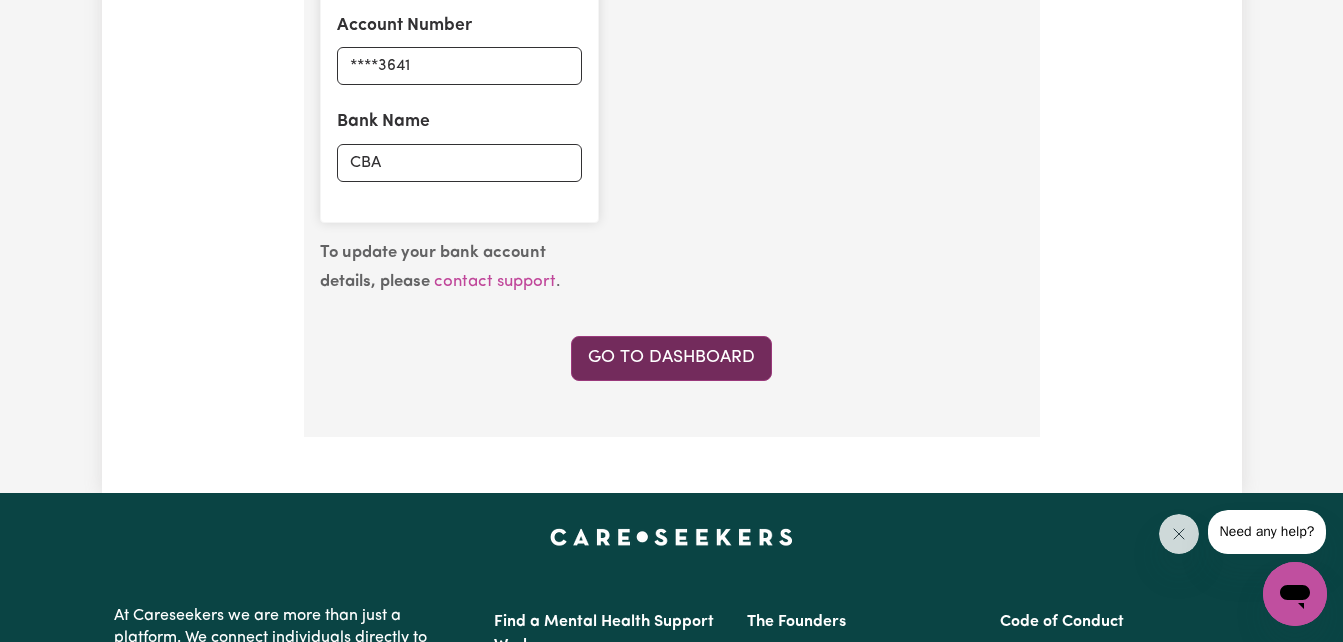 click on "Go to Dashboard" at bounding box center [671, 358] 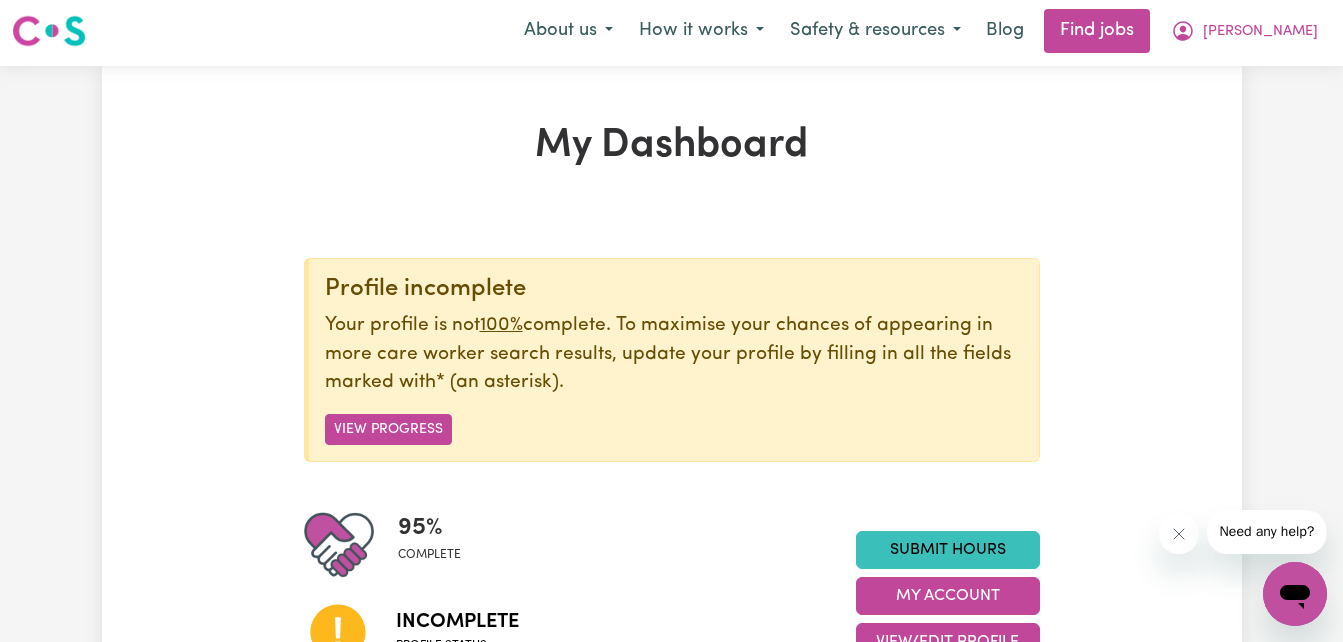 scroll, scrollTop: 0, scrollLeft: 0, axis: both 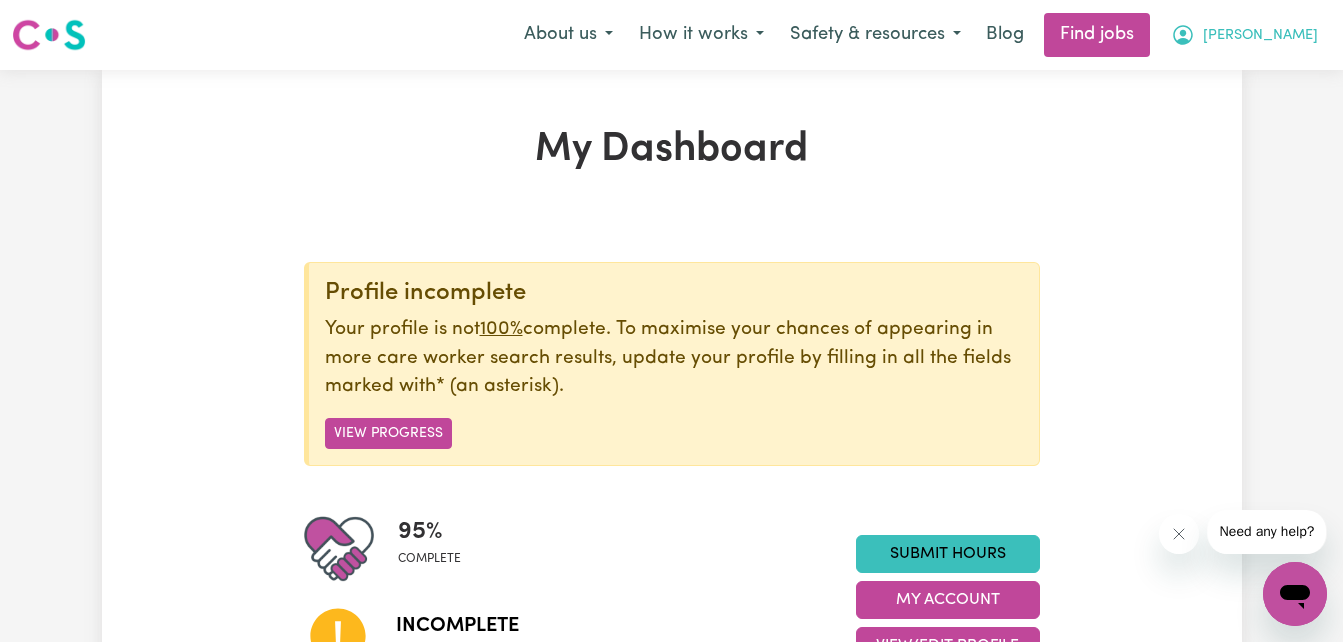 click on "[PERSON_NAME]" at bounding box center [1244, 35] 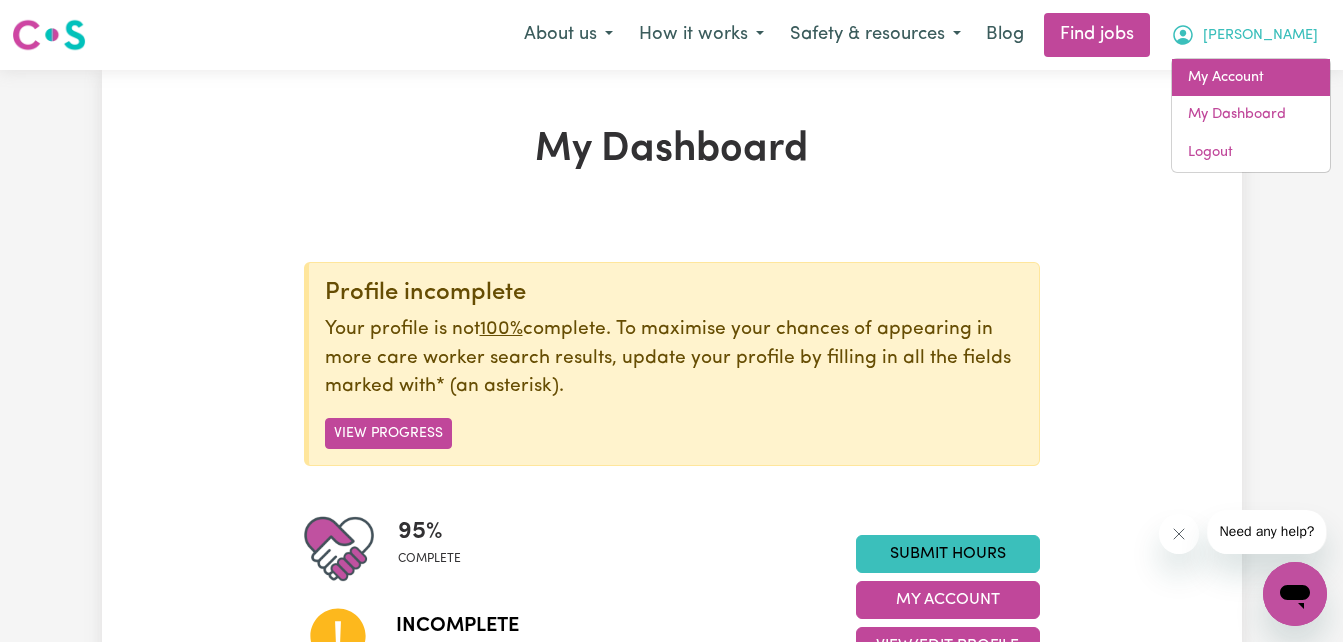 click on "My Account" at bounding box center [1251, 78] 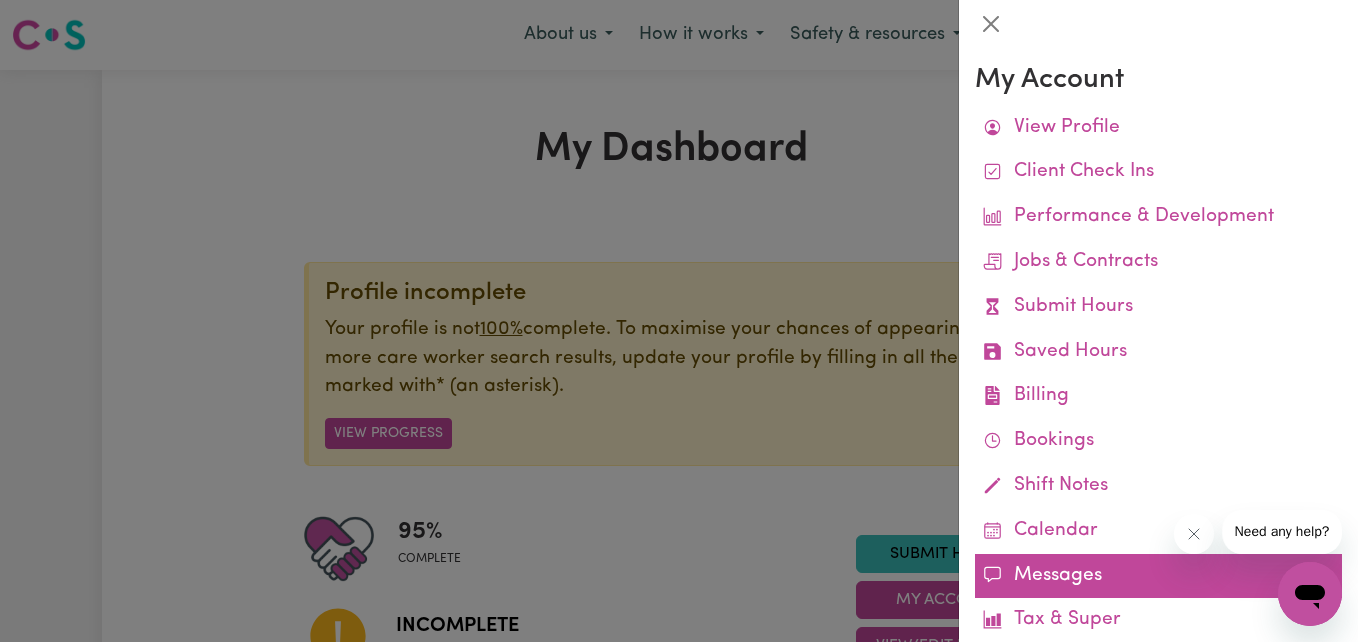 click on "Messages" at bounding box center (1158, 576) 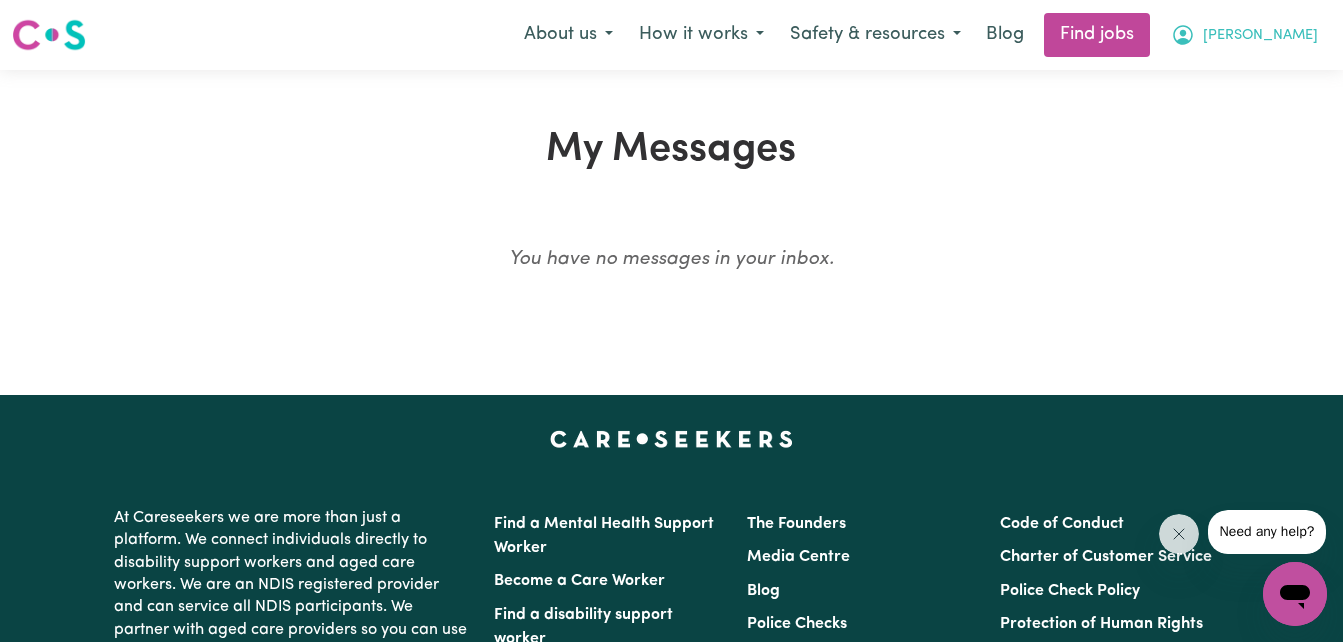 click on "[PERSON_NAME]" at bounding box center (1260, 36) 